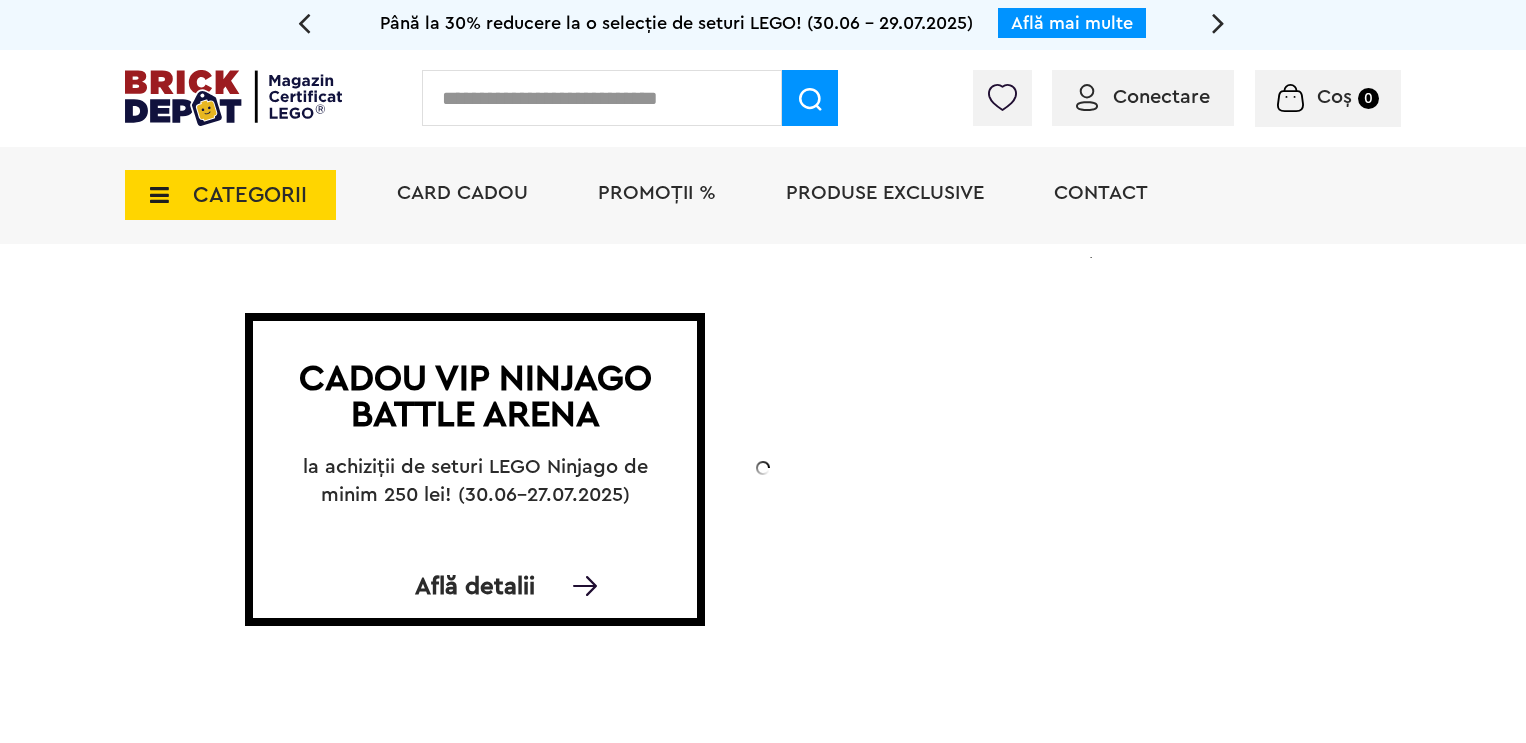 scroll, scrollTop: 0, scrollLeft: 0, axis: both 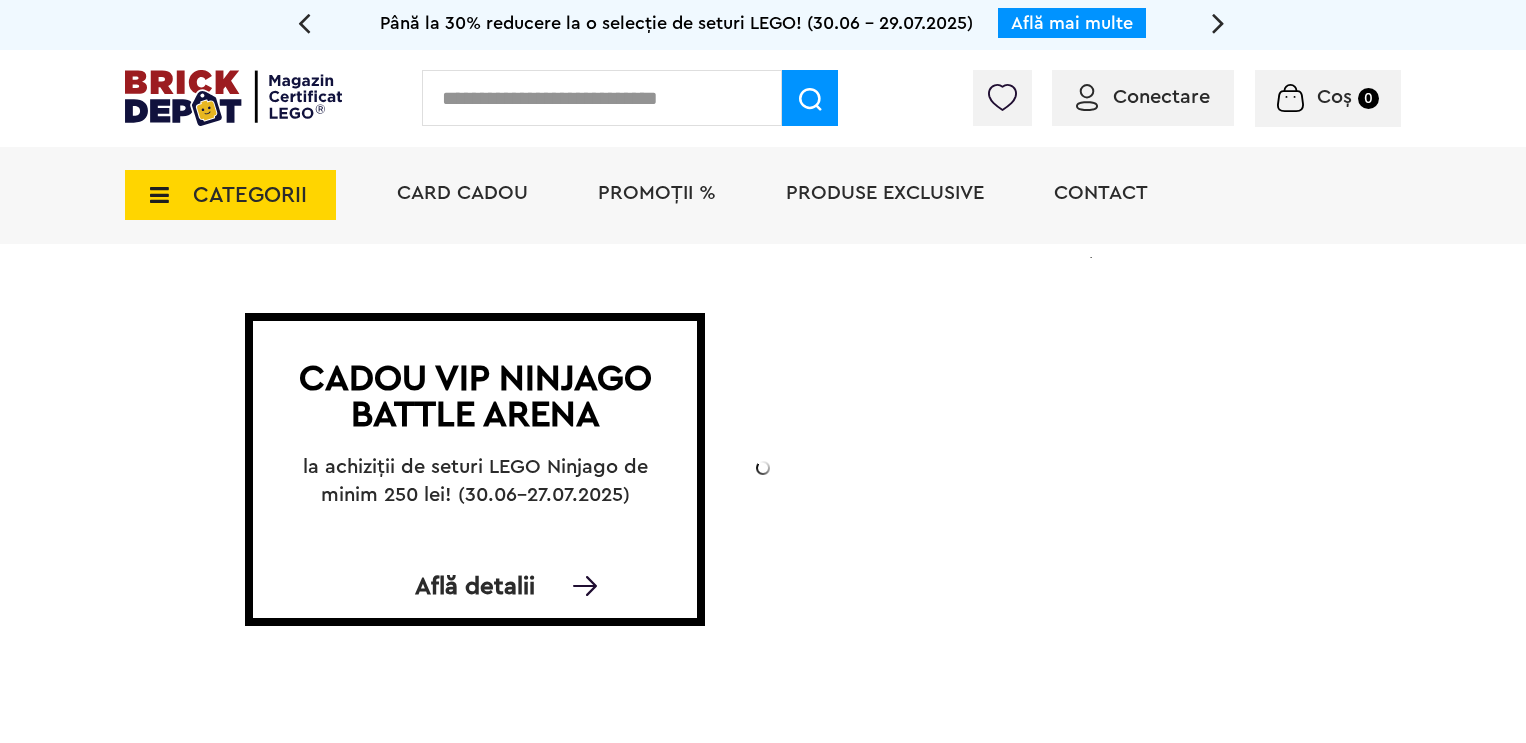click on "CATEGORII" at bounding box center (250, 195) 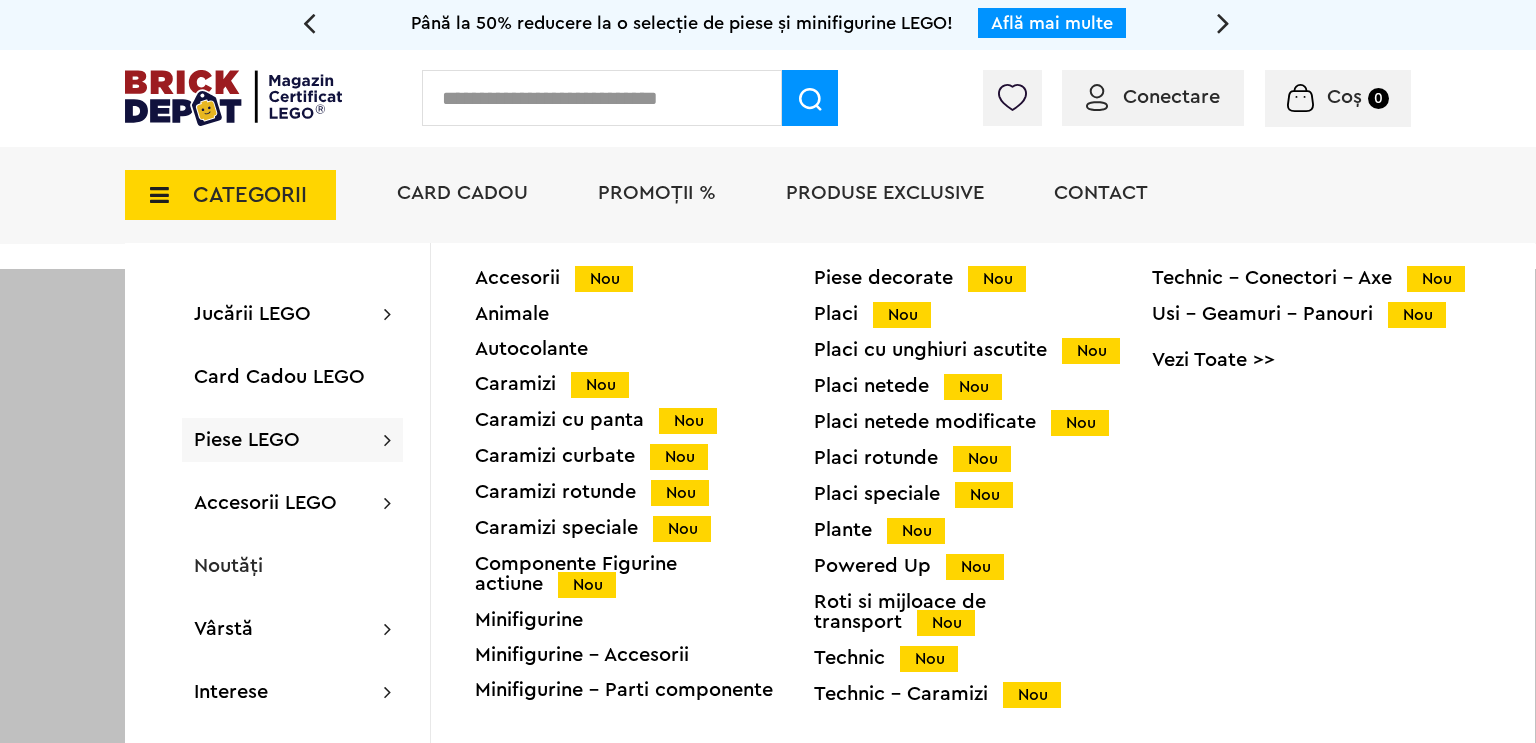 click on "Piese LEGO
Accesorii Nou Animale Autocolante Caramizi Nou Caramizi cu panta Nou Caramizi curbate Nou Caramizi rotunde Nou Caramizi speciale Nou Componente Figurine actiune Nou Minifigurine Minifigurine - Accesorii Minifigurine - Parti componente Piese decorate Nou Placi Nou Placi cu unghiuri ascutite Nou Placi netede Nou Placi netede modificate Nou Placi rotunde Nou Placi speciale Nou Plante Nou Powered Up Nou Roti si mijloace de transport Nou Technic Nou Technic - Caramizi Nou Technic - Conectori - Axe Nou Usi - Geamuri - Panouri Nou Vezi Toate >>" at bounding box center [292, 440] 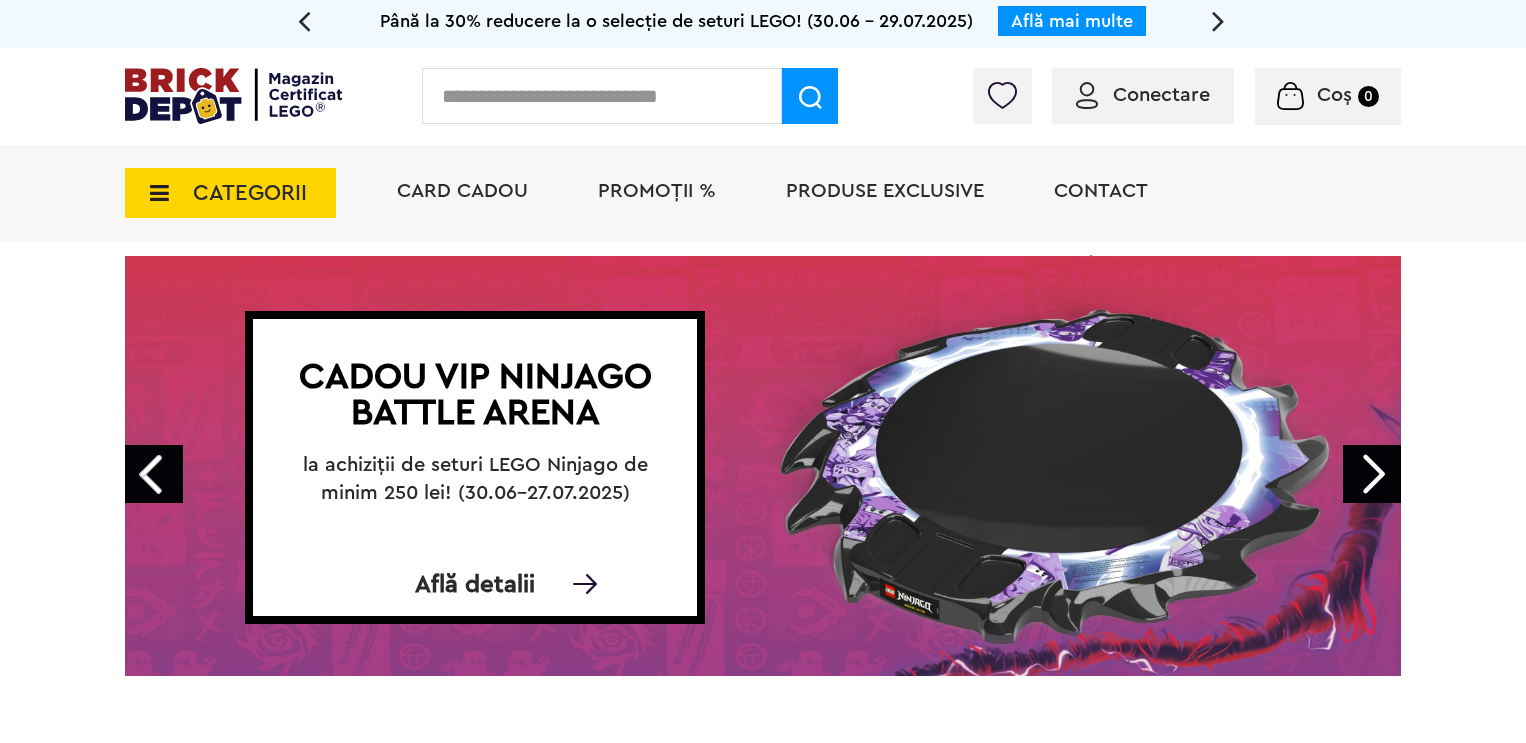 scroll, scrollTop: 0, scrollLeft: 0, axis: both 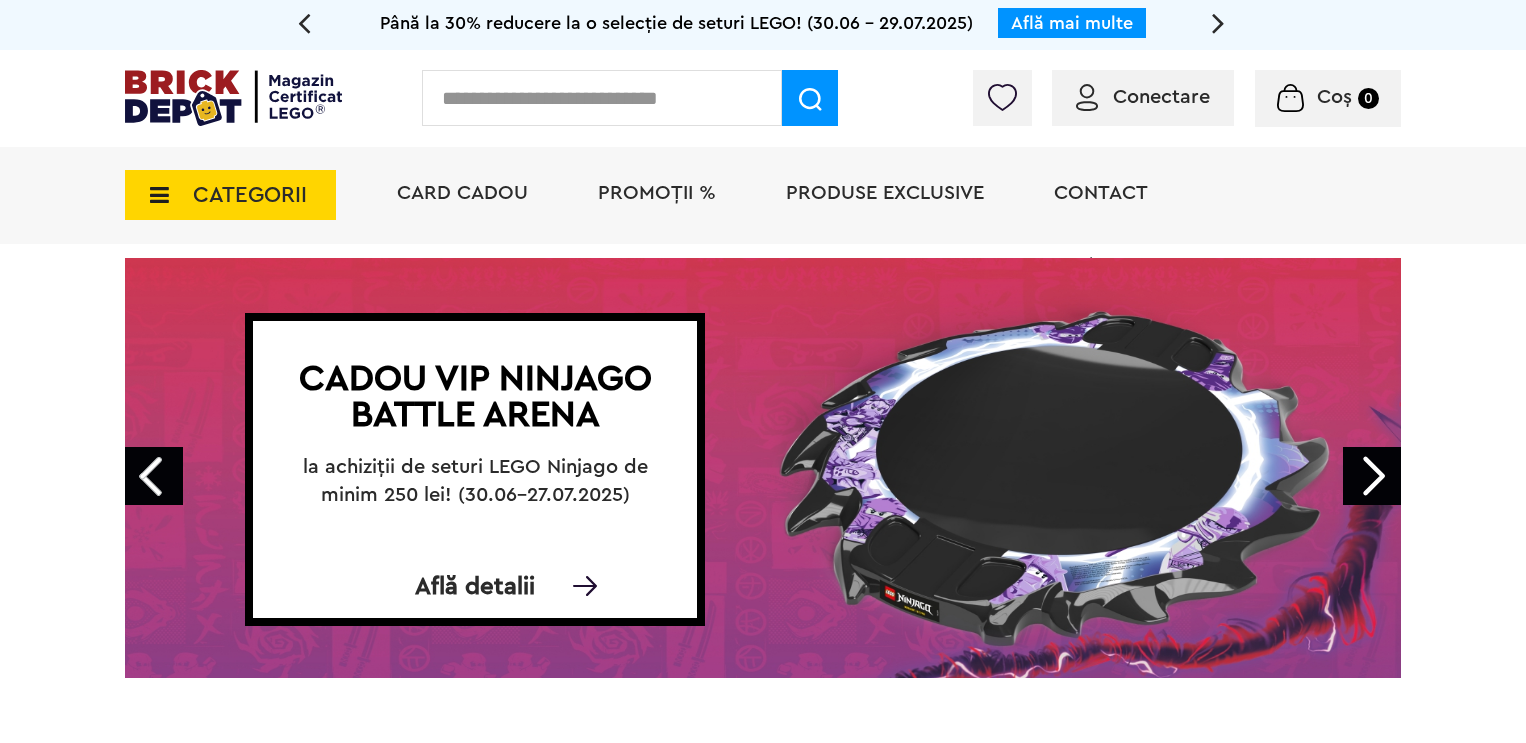 click on "CATEGORII" at bounding box center [250, 195] 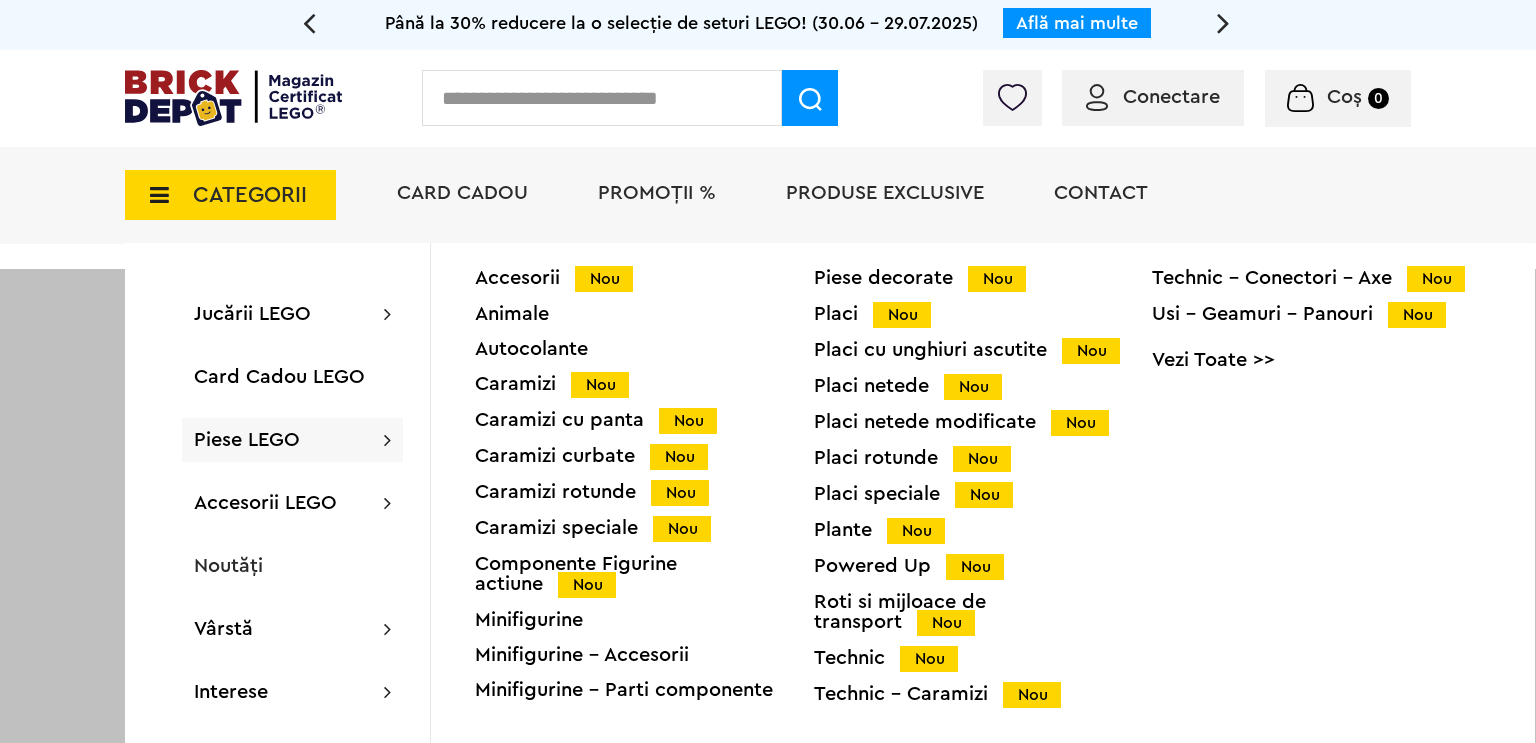 click on "Piese LEGO" at bounding box center [247, 440] 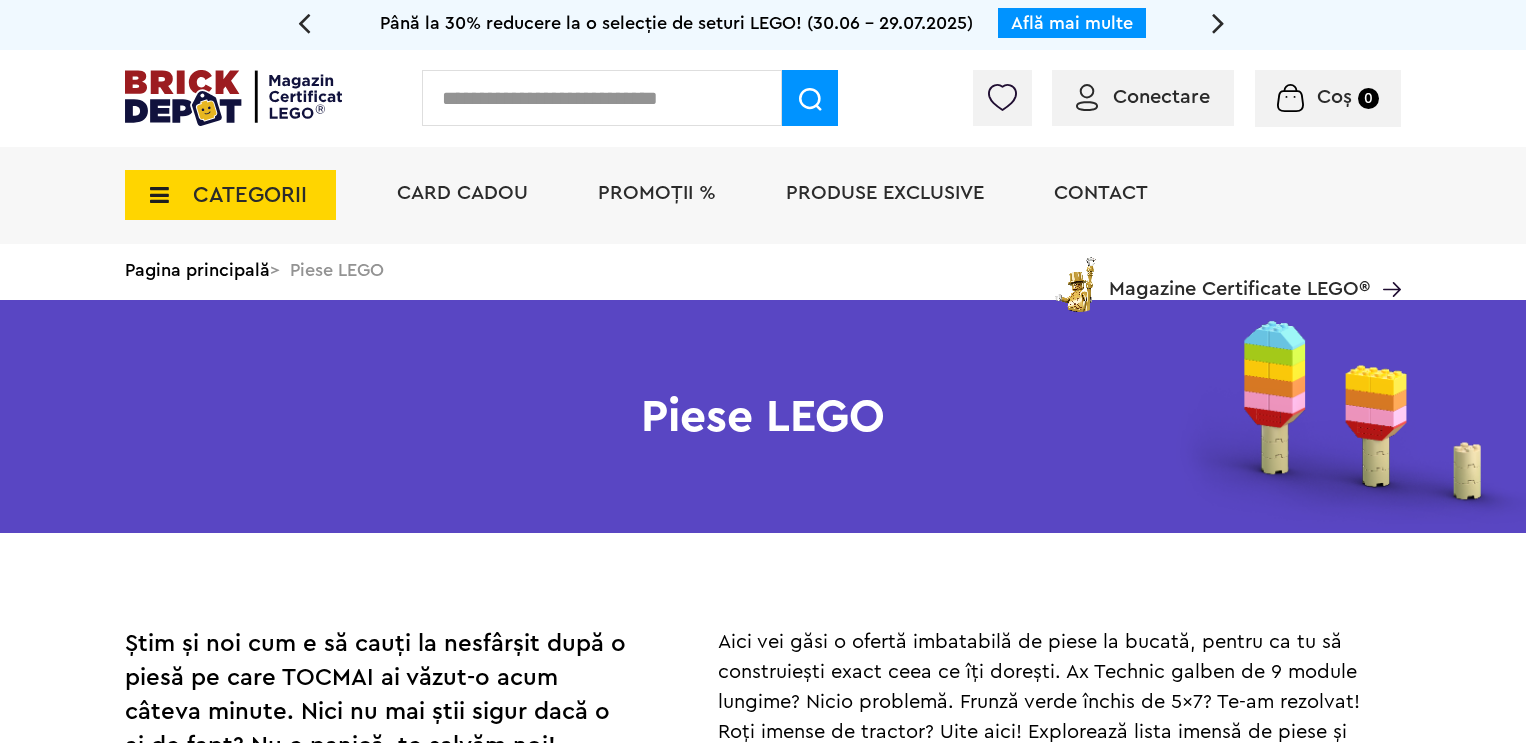 scroll, scrollTop: 0, scrollLeft: 0, axis: both 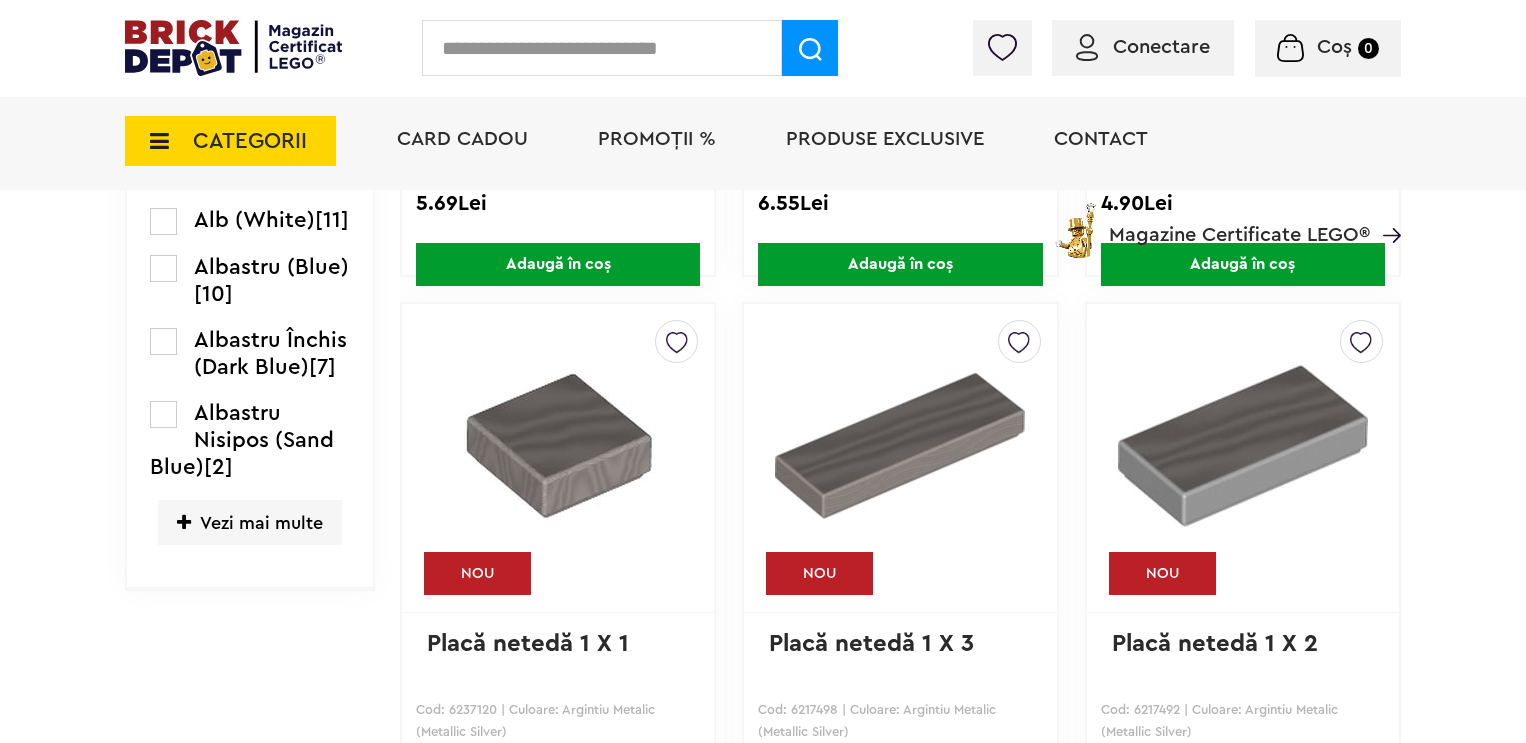 click at bounding box center (184, 523) 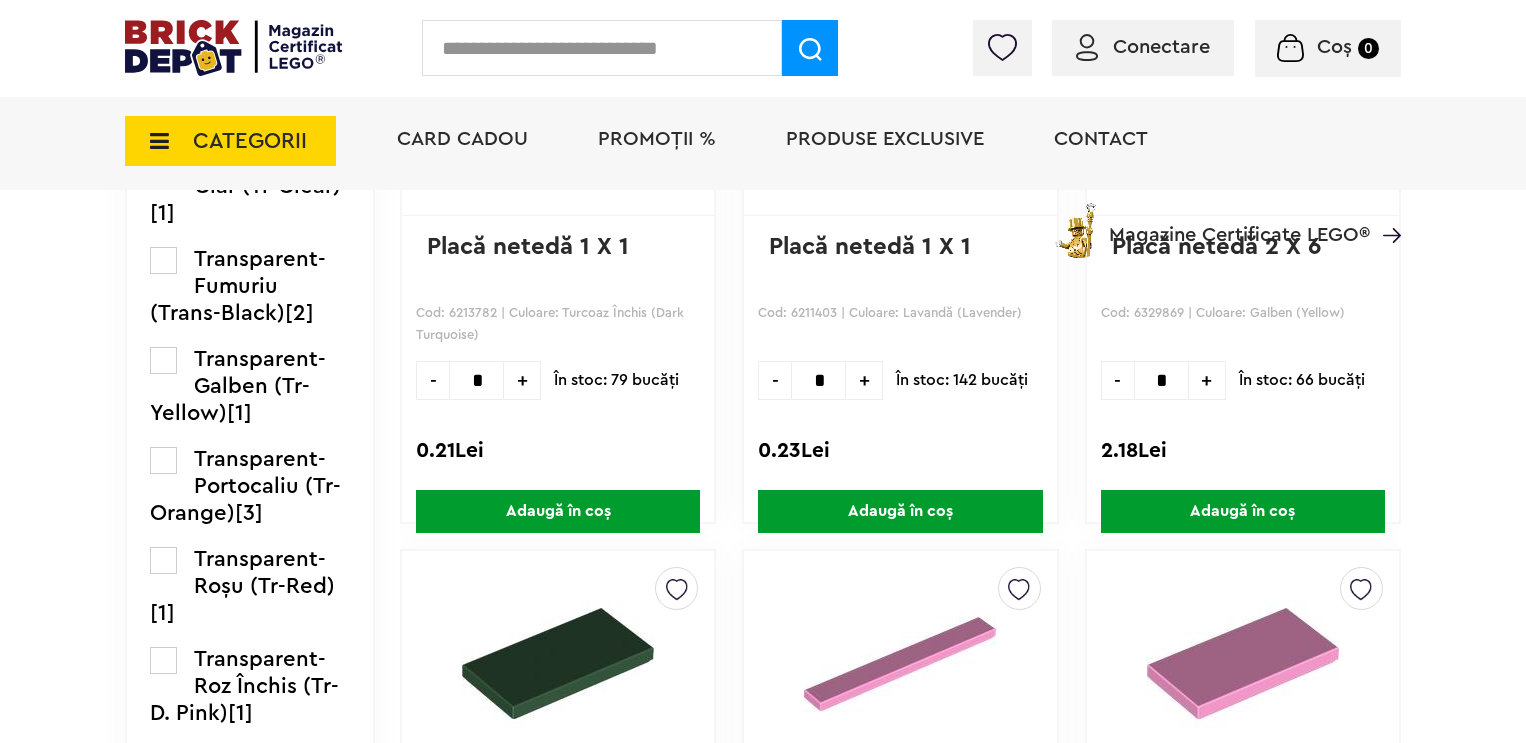 scroll, scrollTop: 4700, scrollLeft: 0, axis: vertical 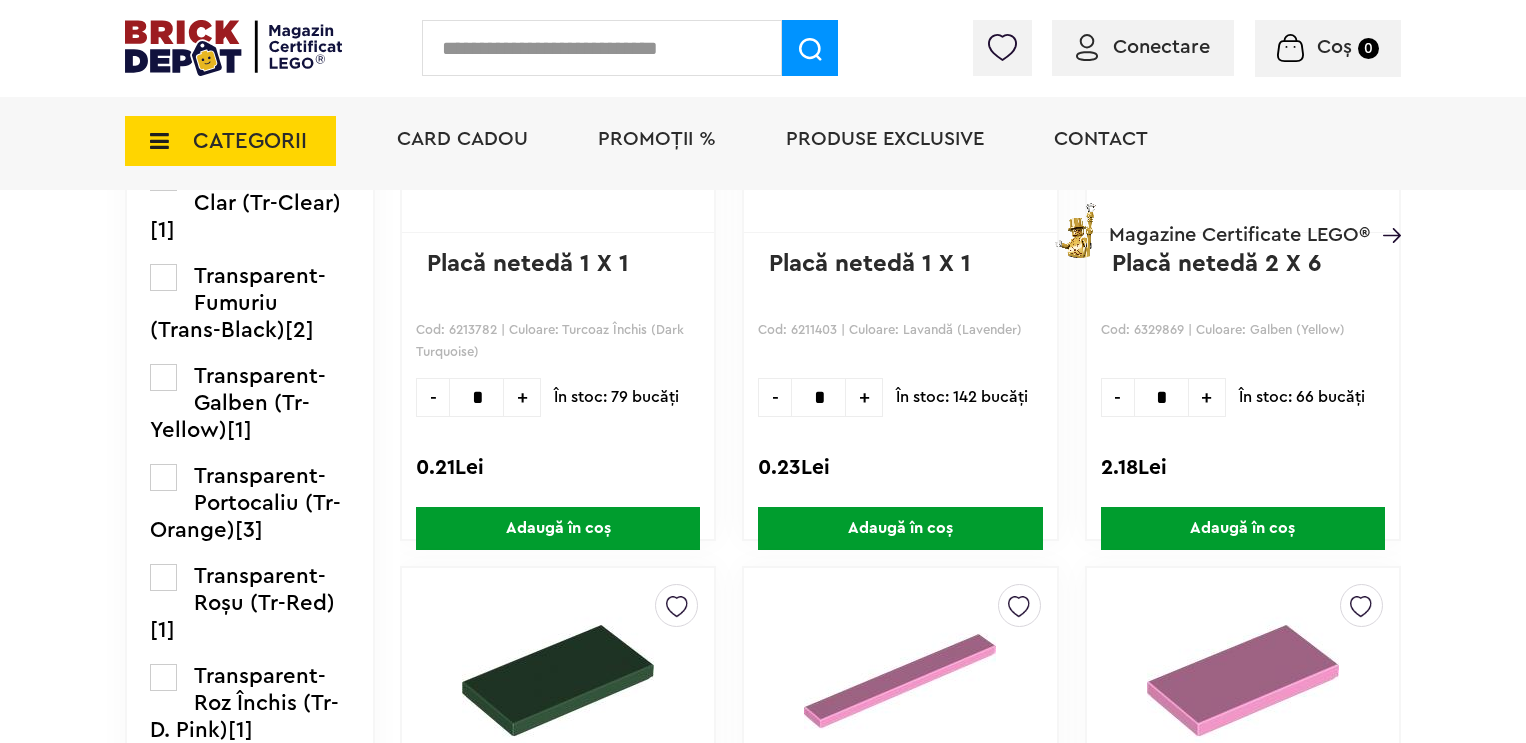 click at bounding box center [163, 277] 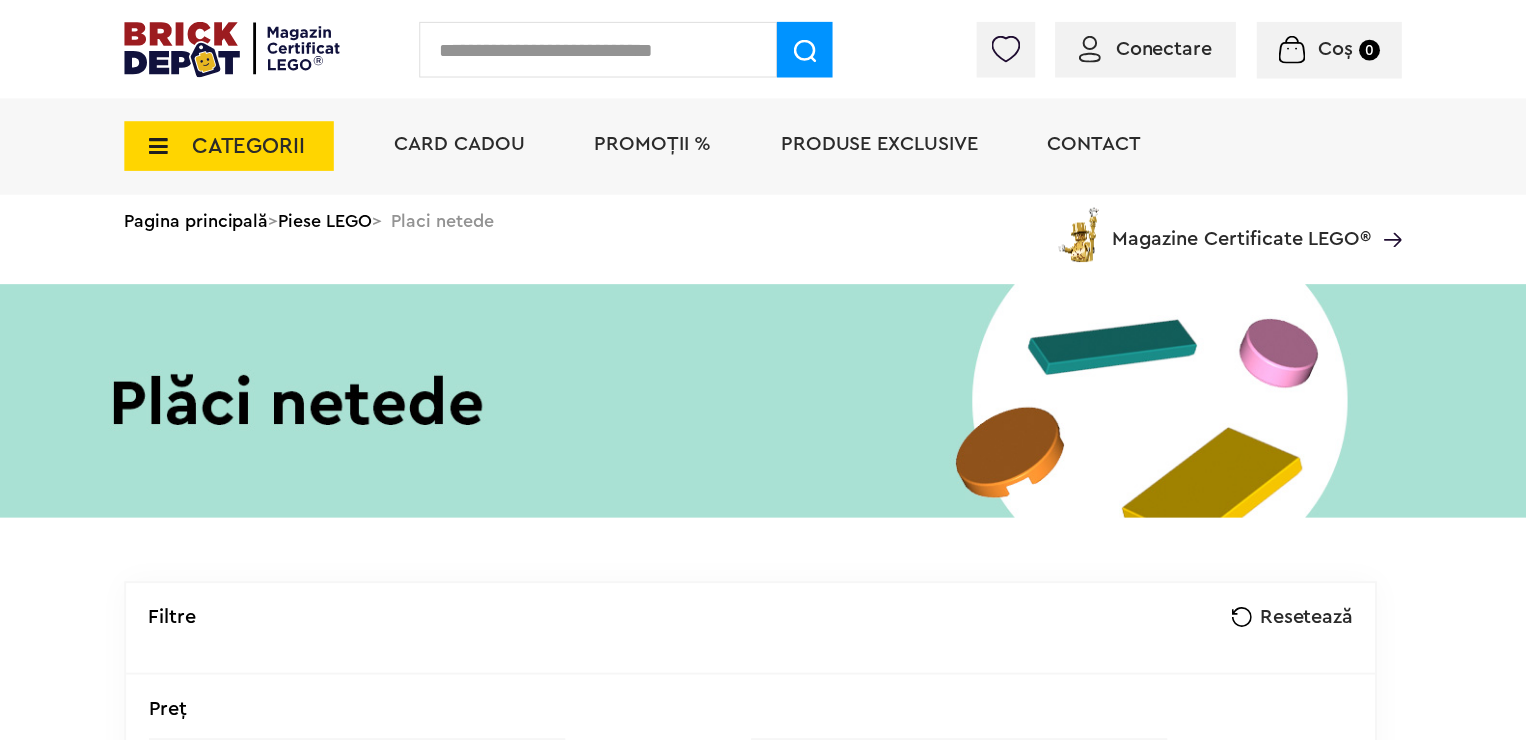 scroll, scrollTop: 0, scrollLeft: 0, axis: both 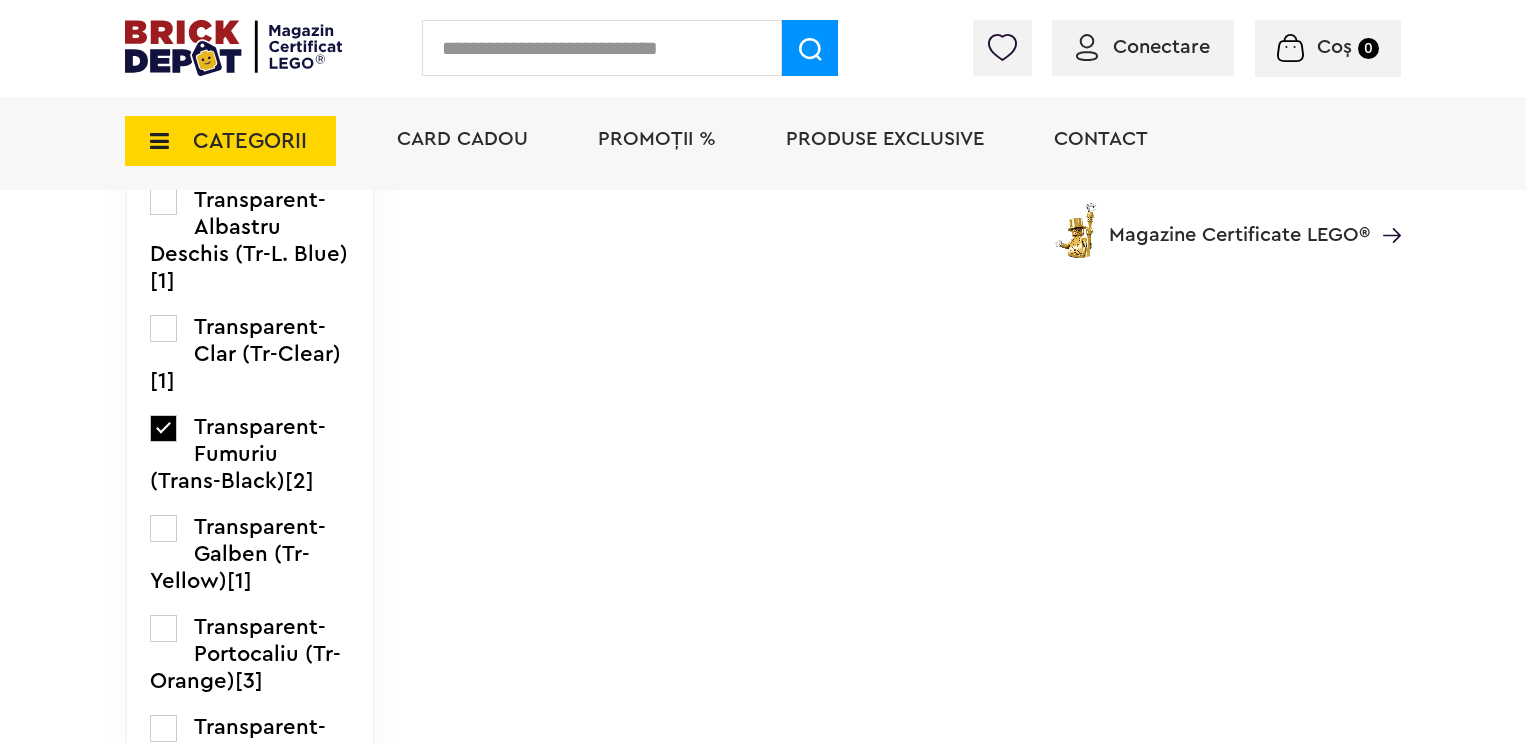click at bounding box center [163, 428] 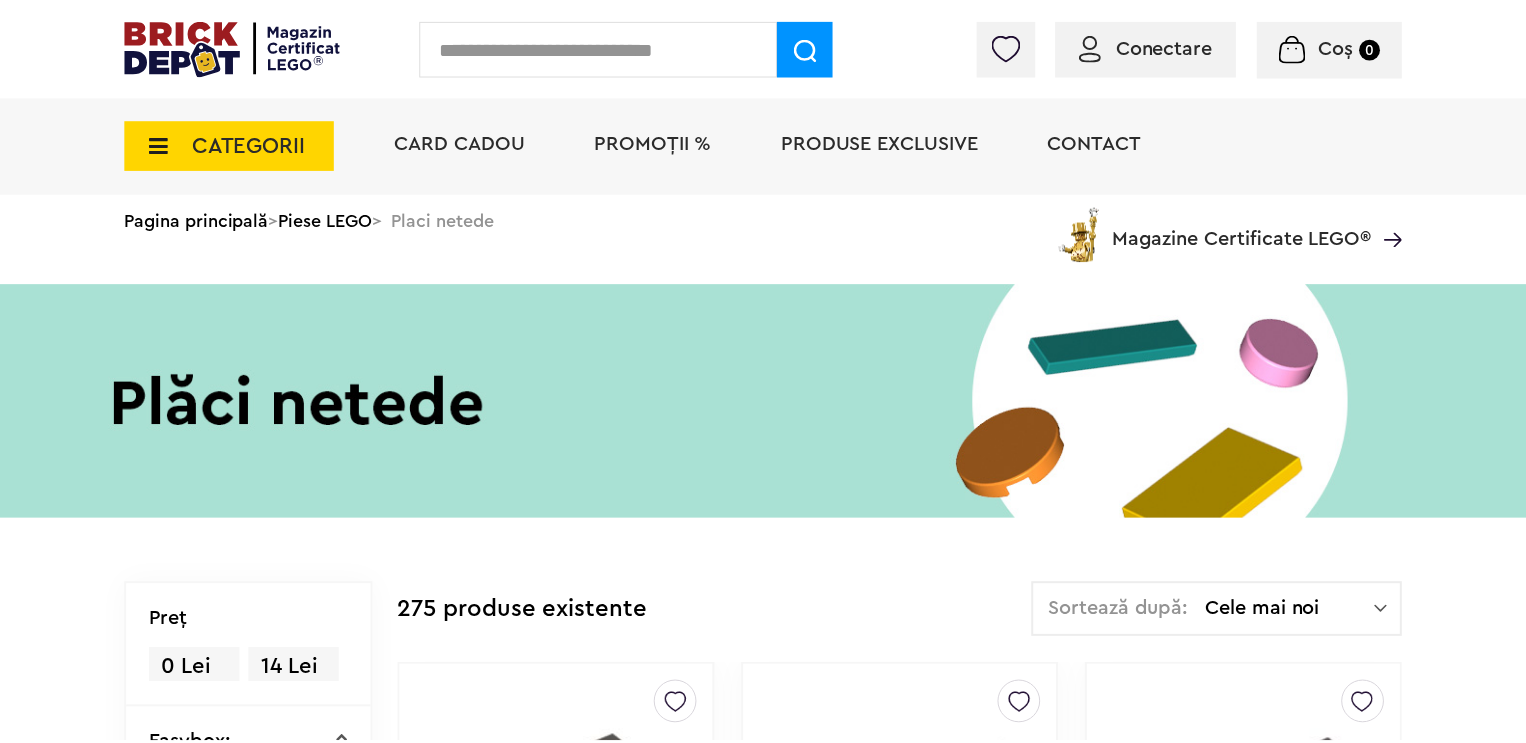 scroll, scrollTop: 0, scrollLeft: 0, axis: both 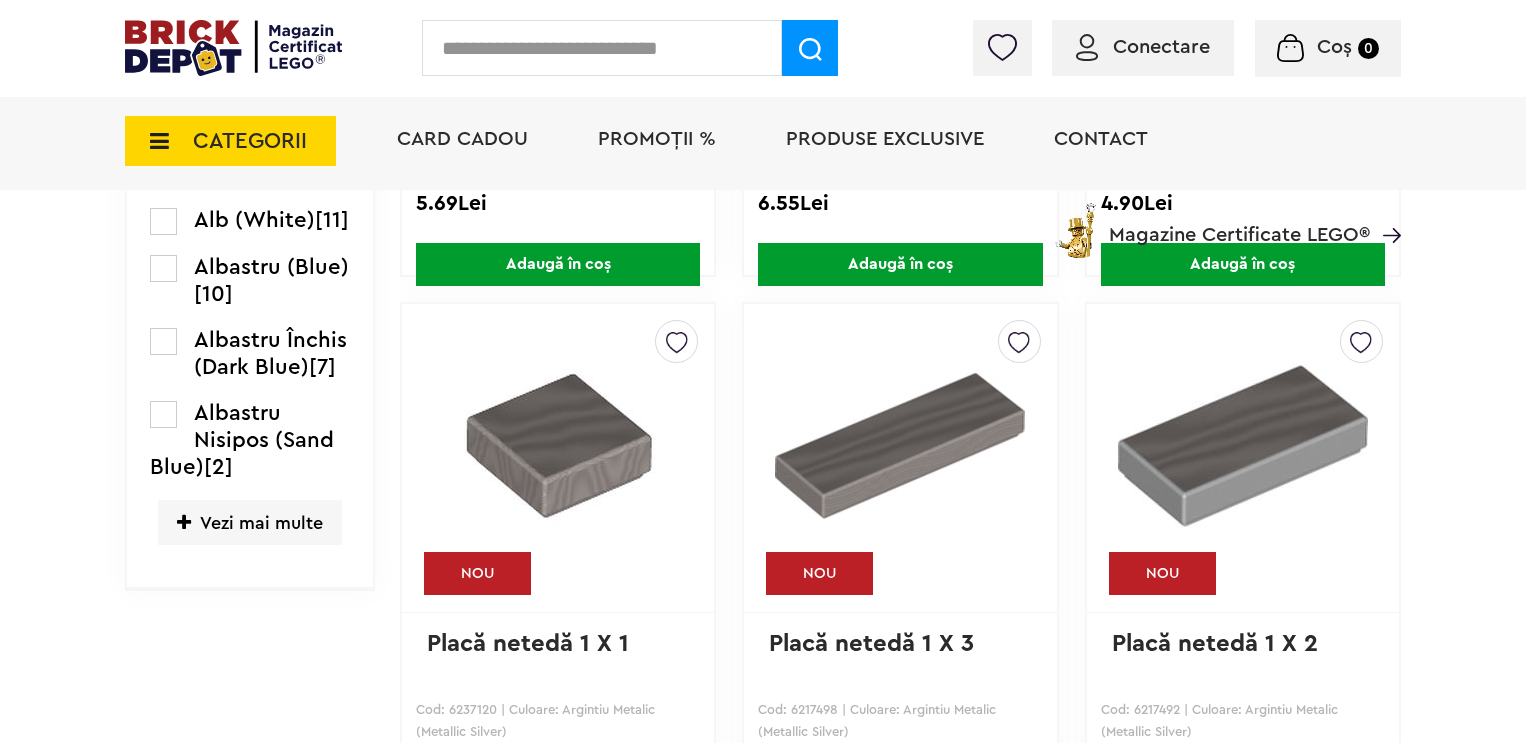 click on "Vezi mai multe" at bounding box center [250, 522] 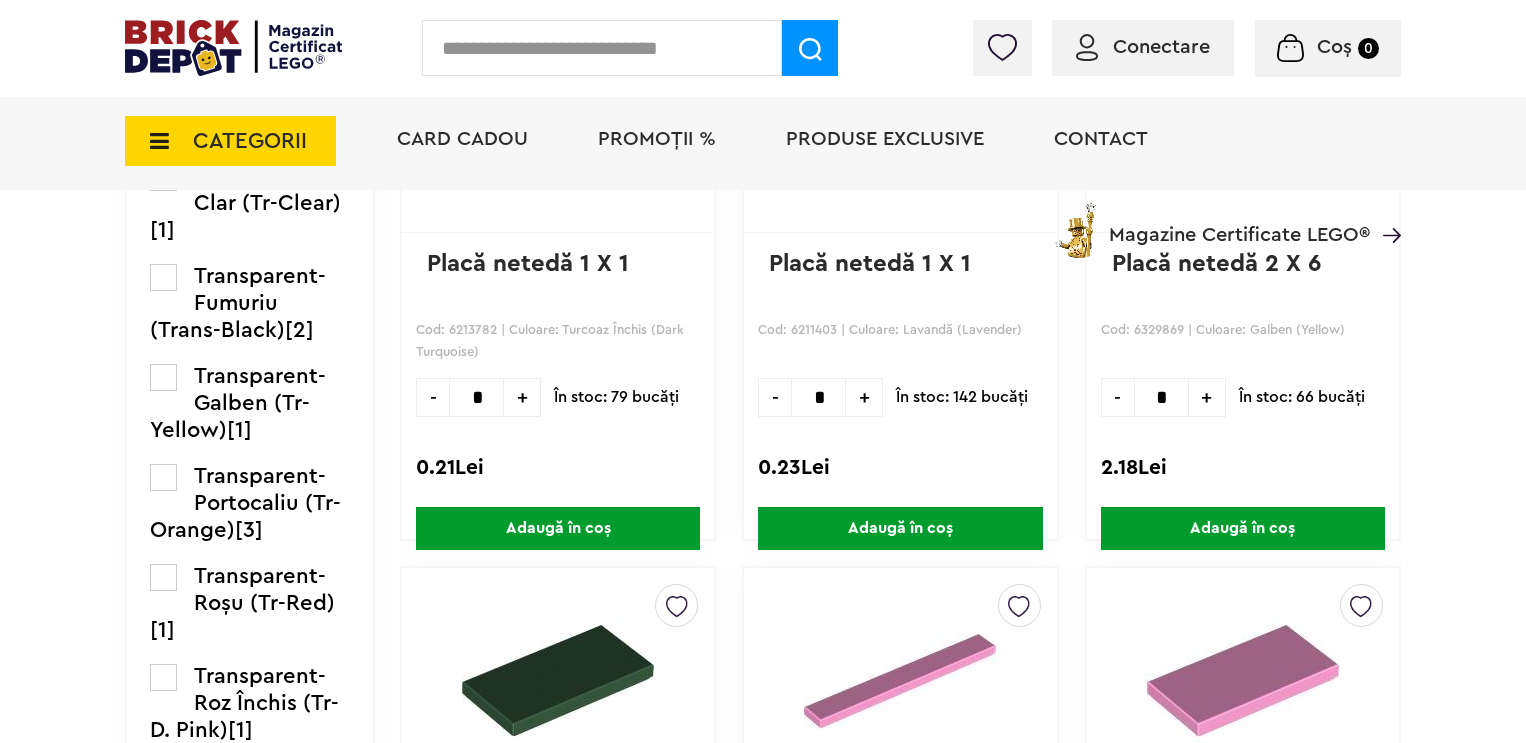 scroll, scrollTop: 4600, scrollLeft: 0, axis: vertical 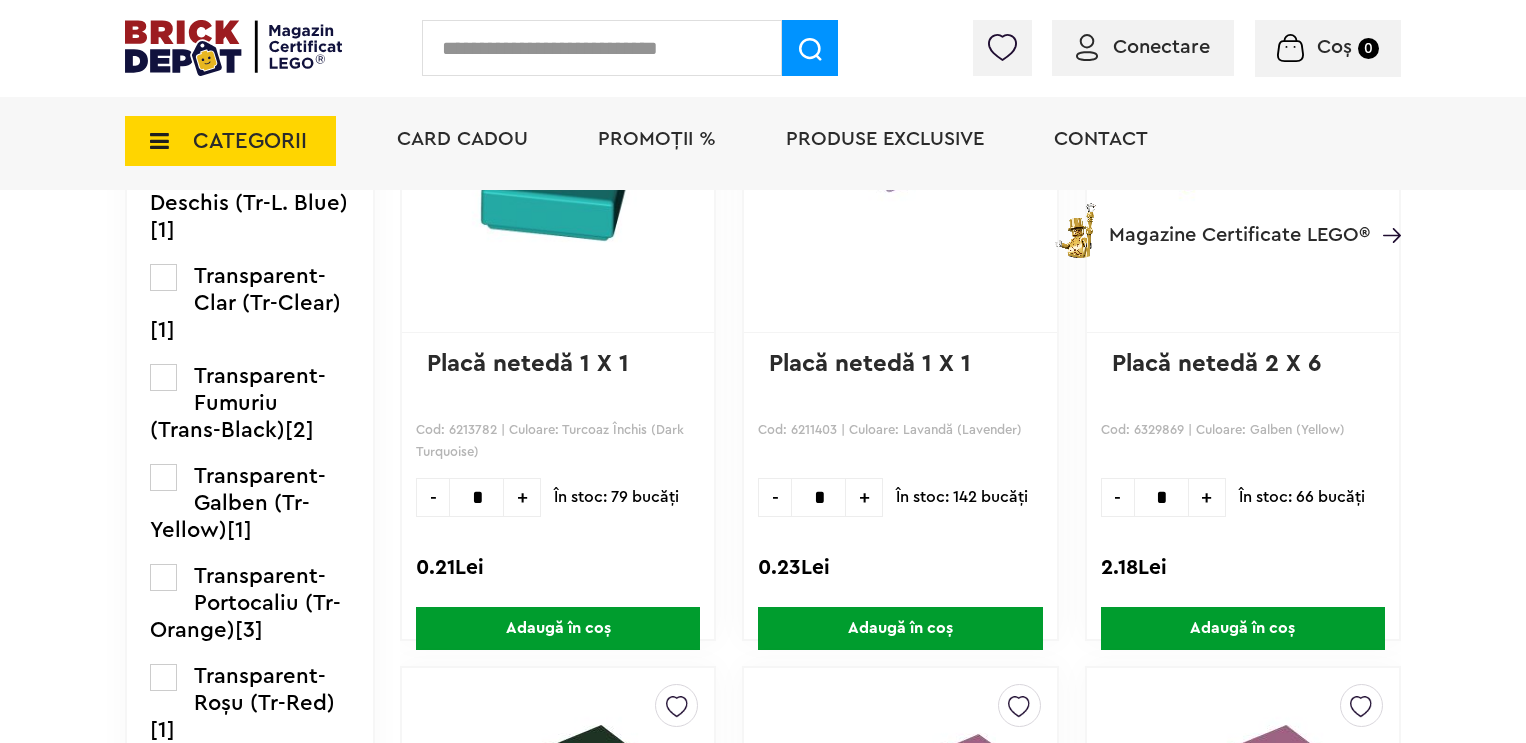click at bounding box center [163, 277] 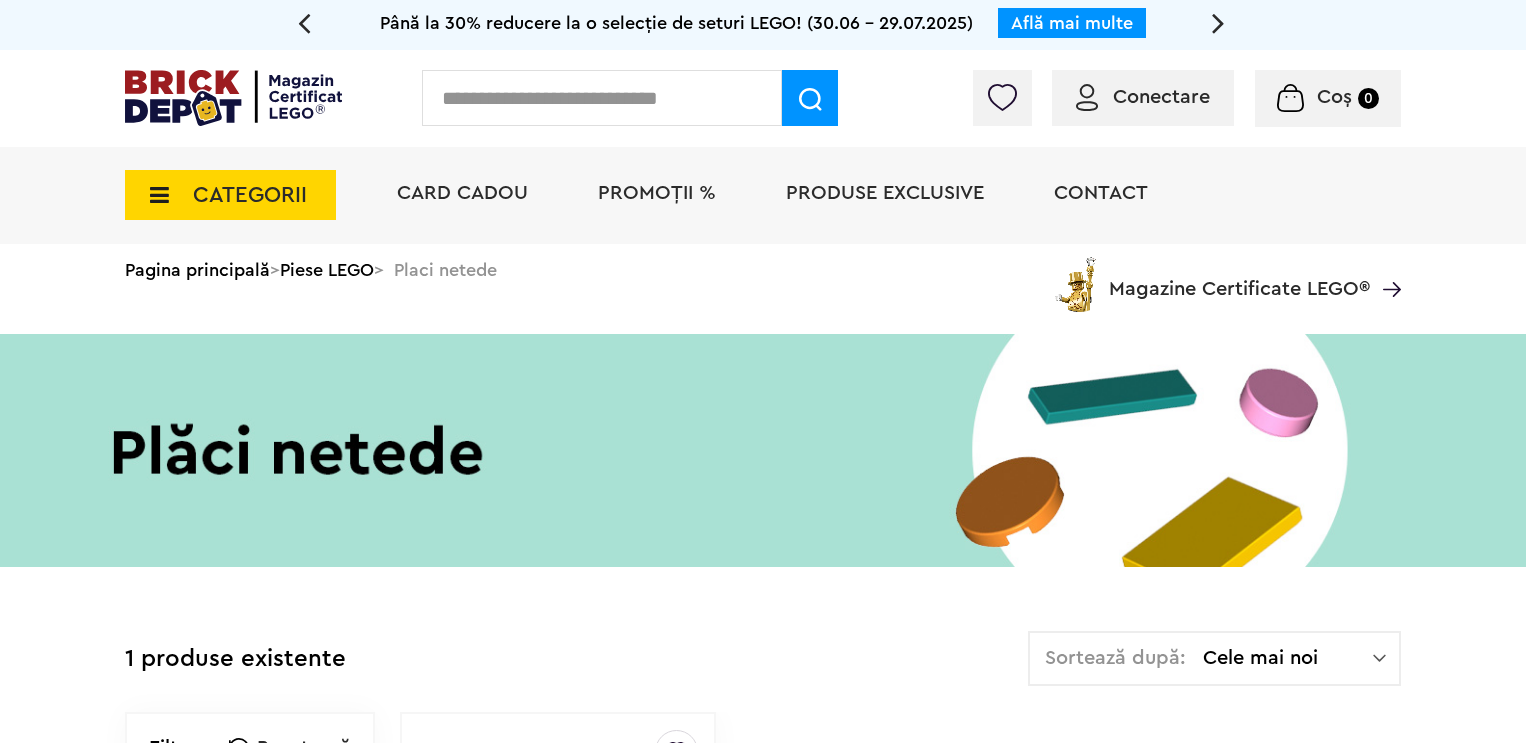 scroll, scrollTop: 0, scrollLeft: 0, axis: both 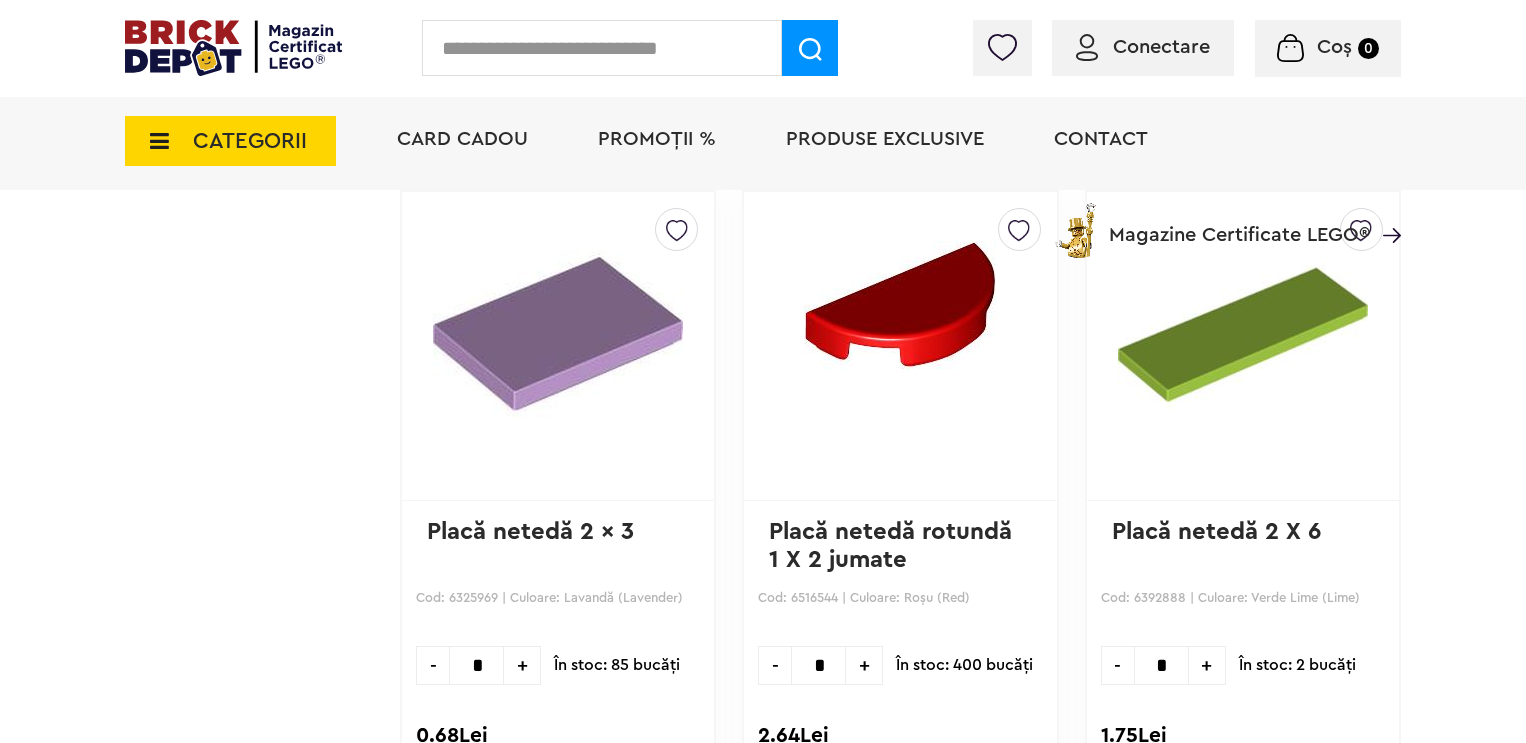 click at bounding box center (900, 305) 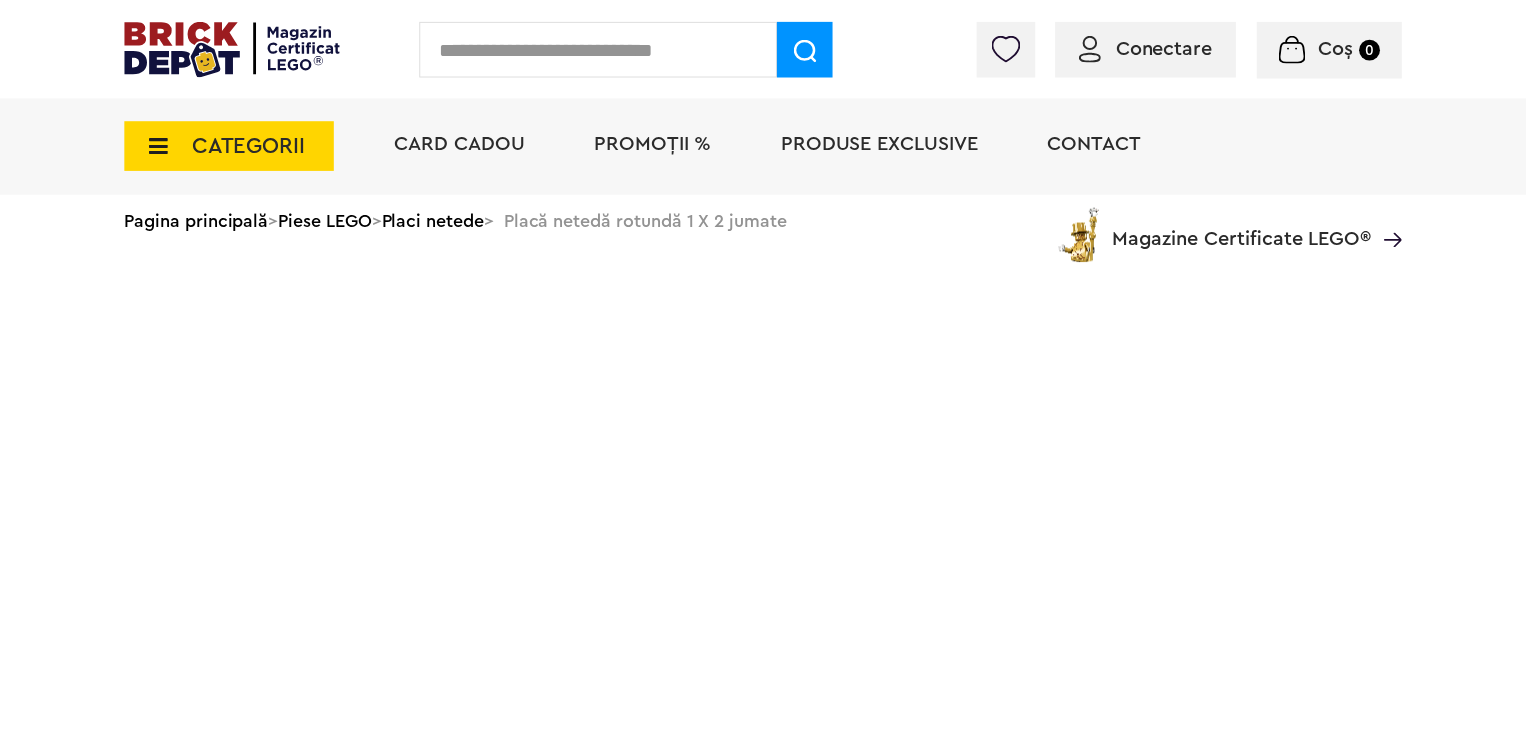 scroll, scrollTop: 0, scrollLeft: 0, axis: both 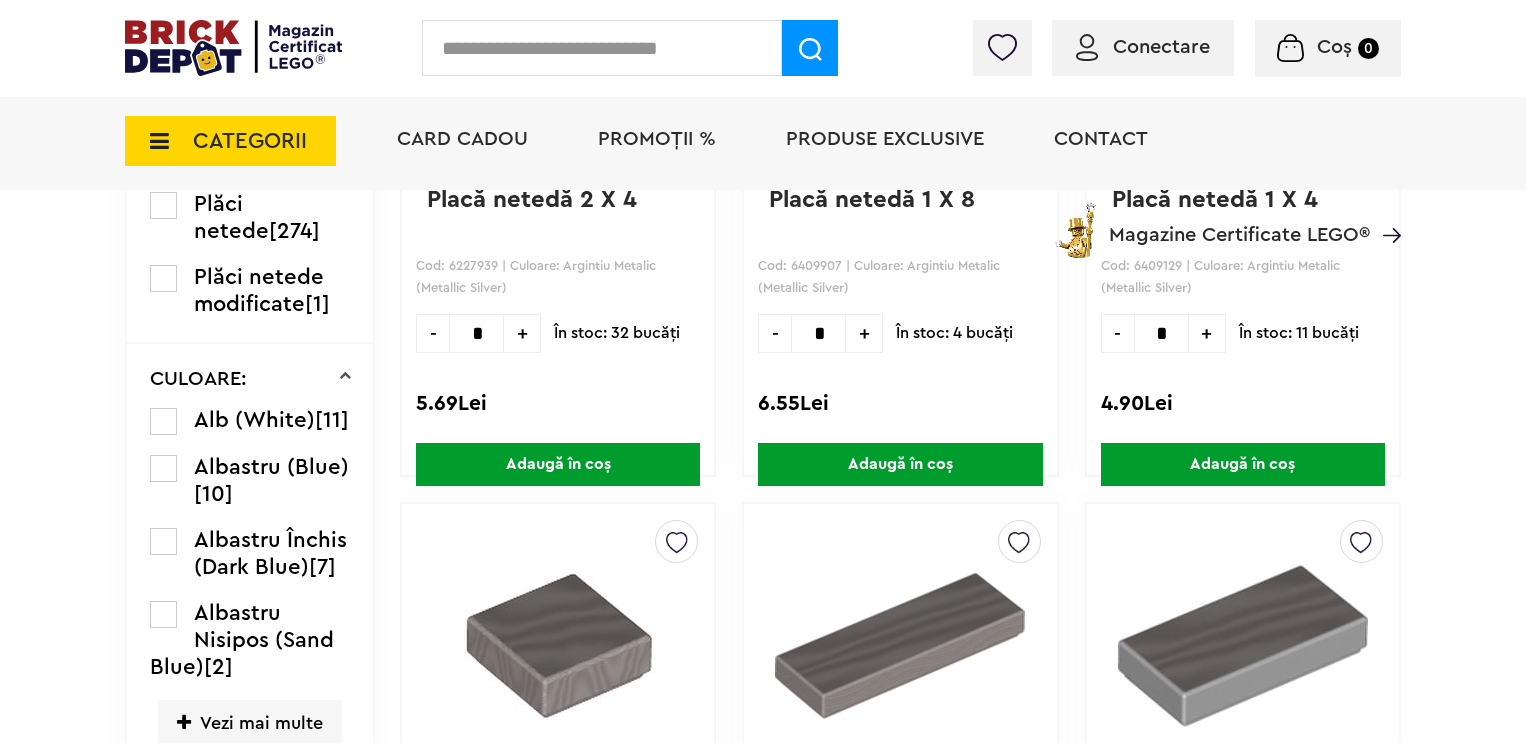 click at bounding box center [163, 421] 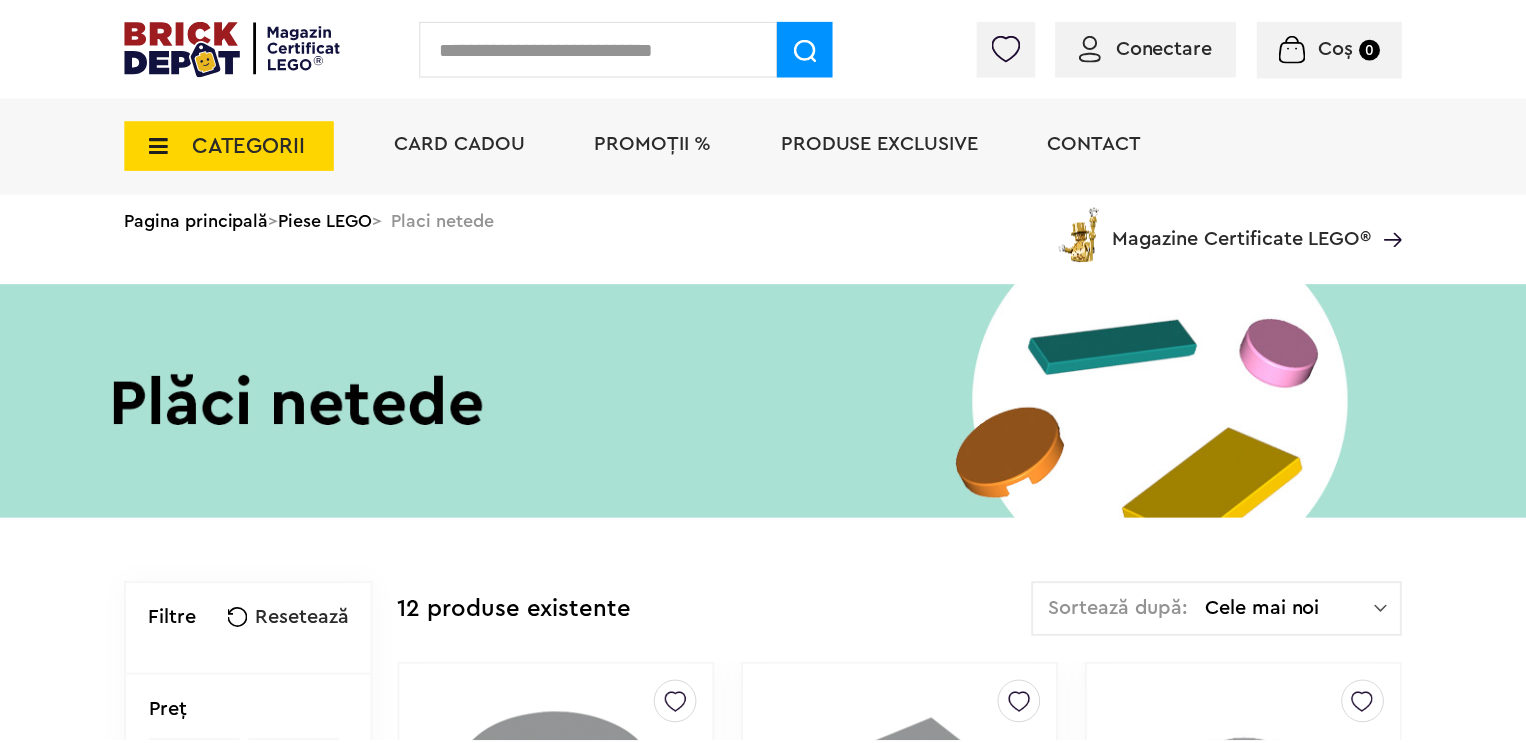 scroll, scrollTop: 0, scrollLeft: 0, axis: both 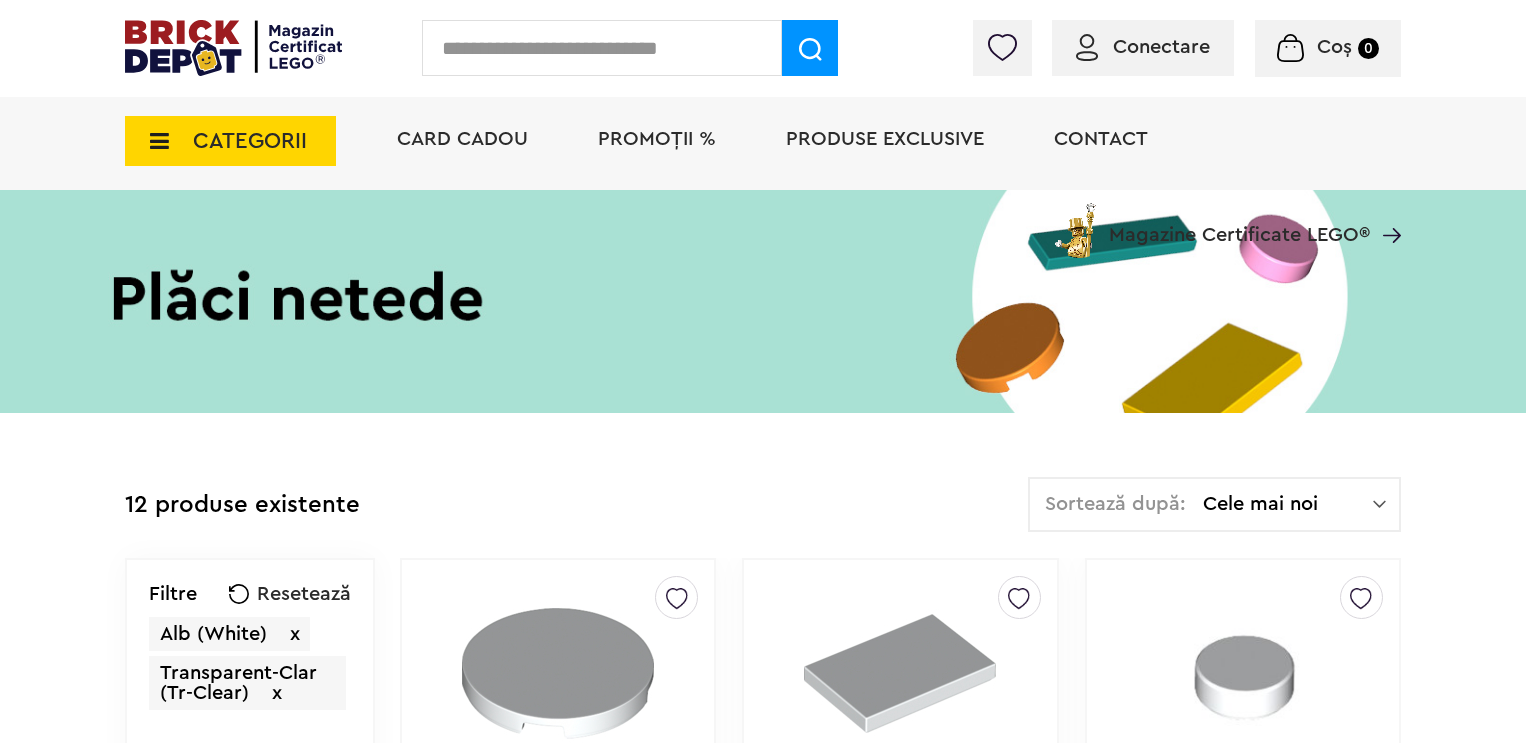 click on "CATEGORII" at bounding box center [230, 141] 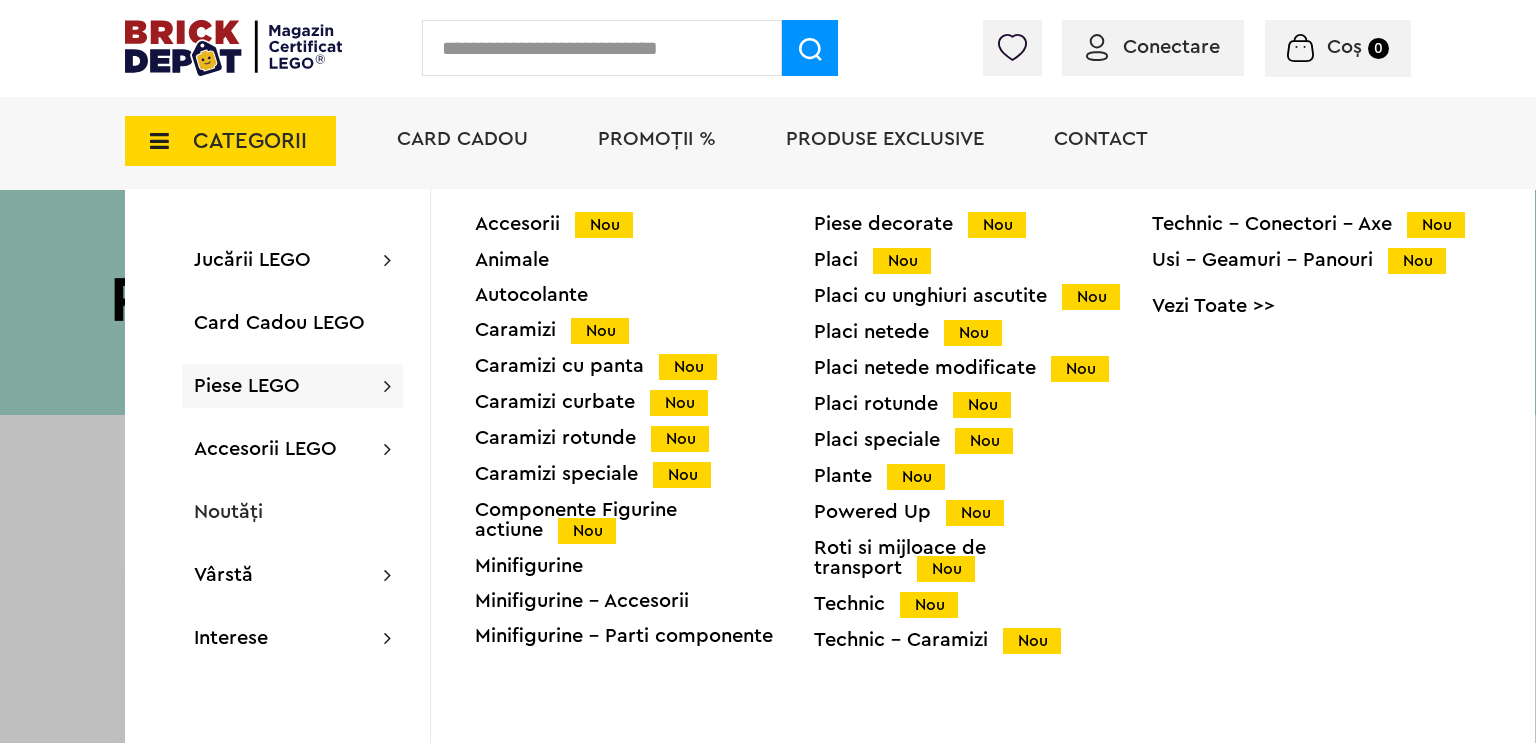 click on "Placi speciale Nou" at bounding box center (983, 440) 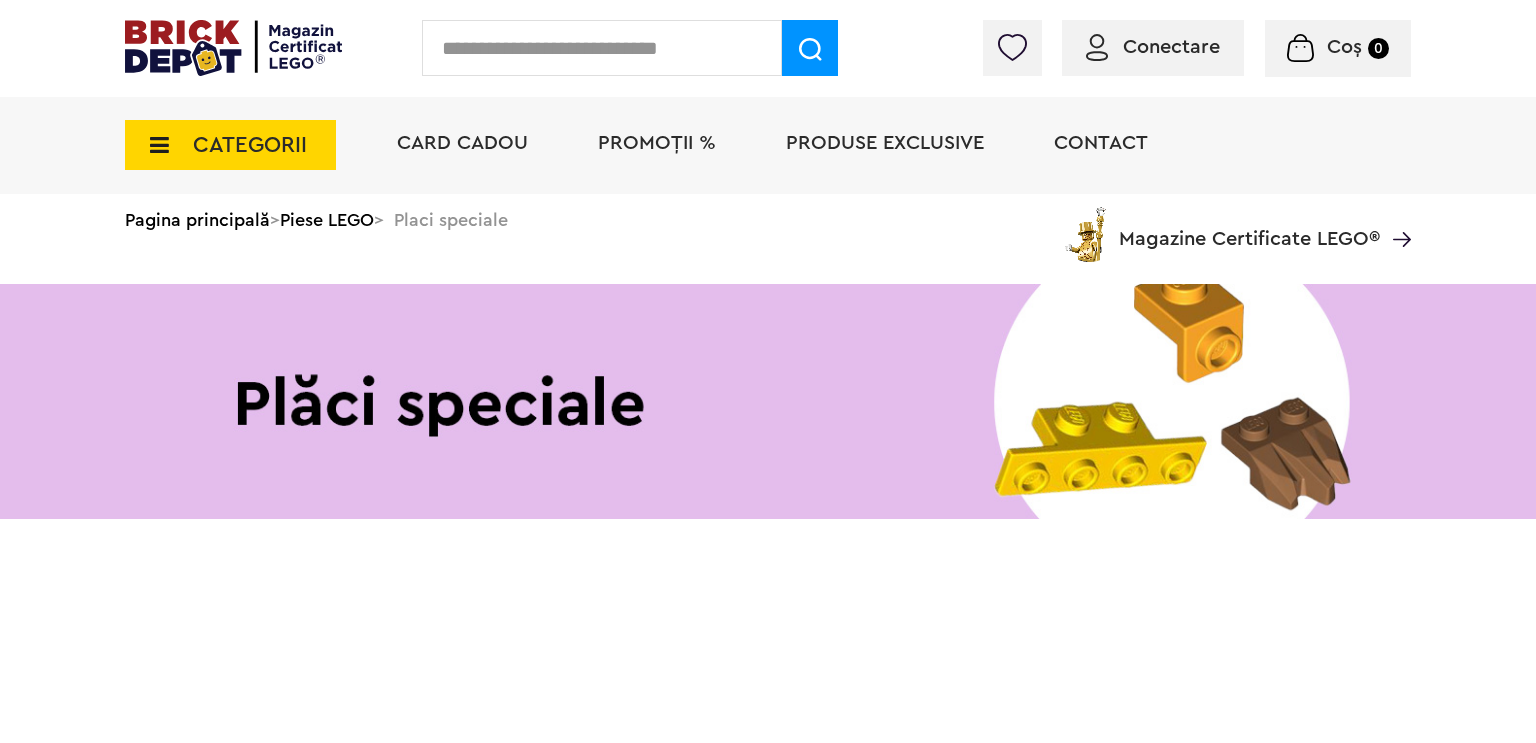 scroll, scrollTop: 0, scrollLeft: 0, axis: both 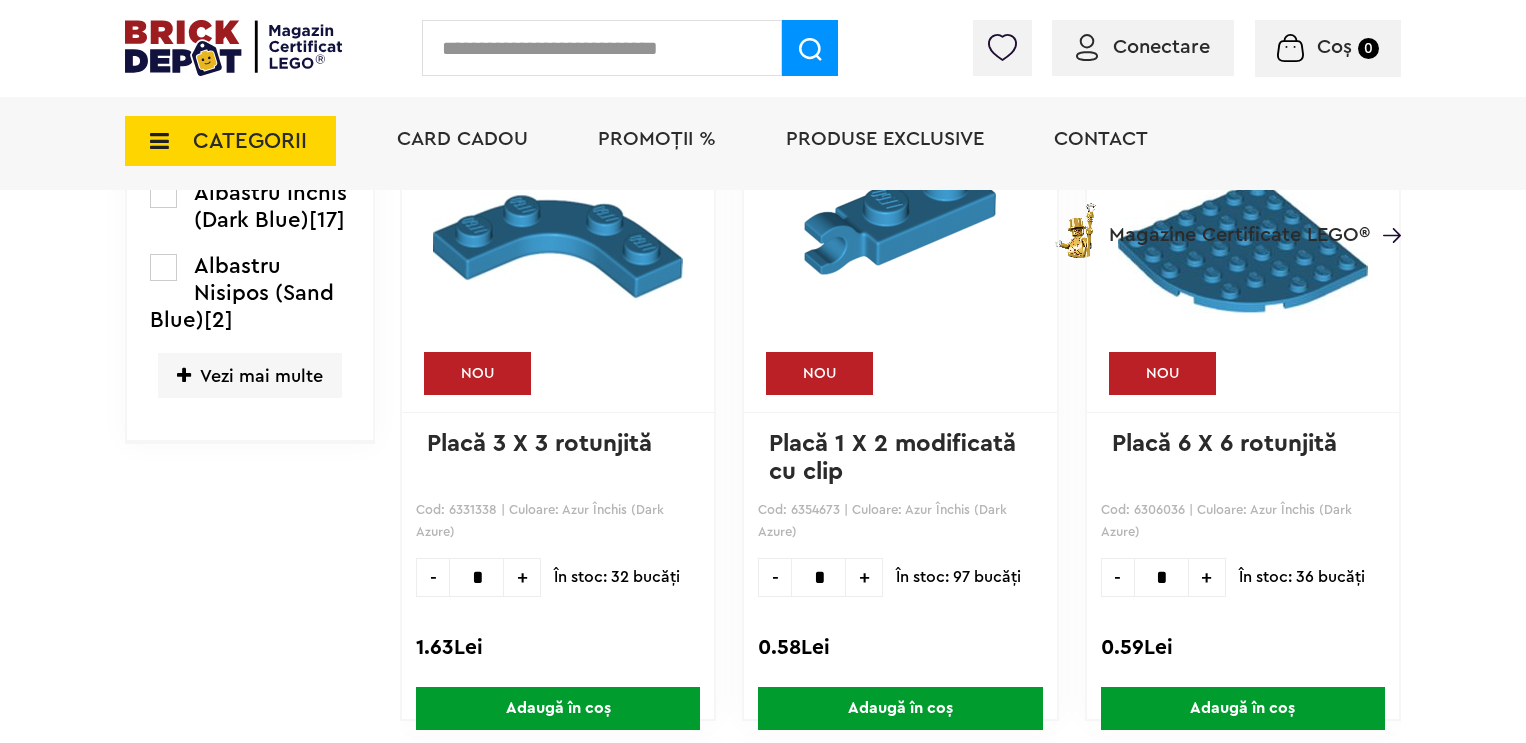 click on "Vezi mai multe" at bounding box center [250, 375] 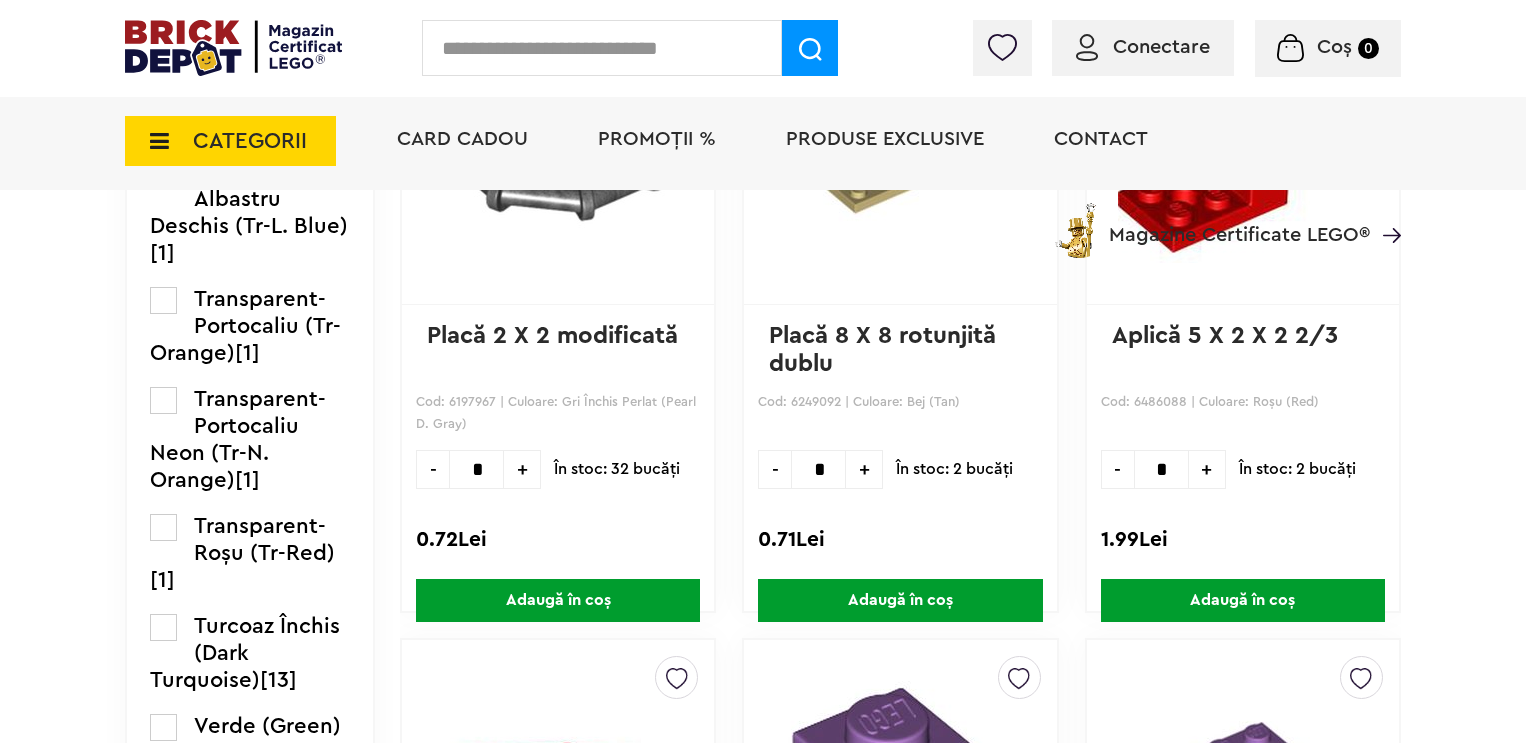 scroll, scrollTop: 4000, scrollLeft: 0, axis: vertical 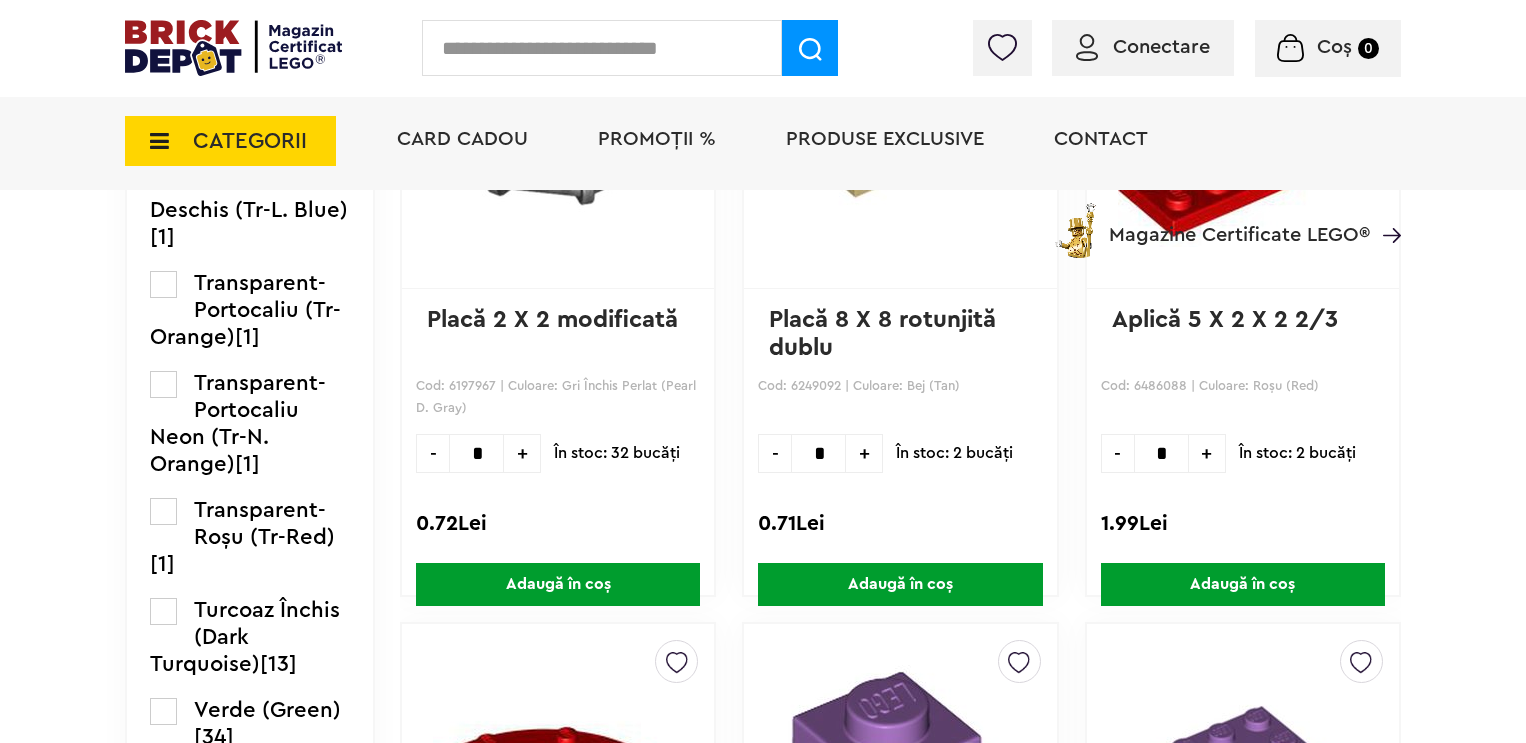 click at bounding box center (163, 611) 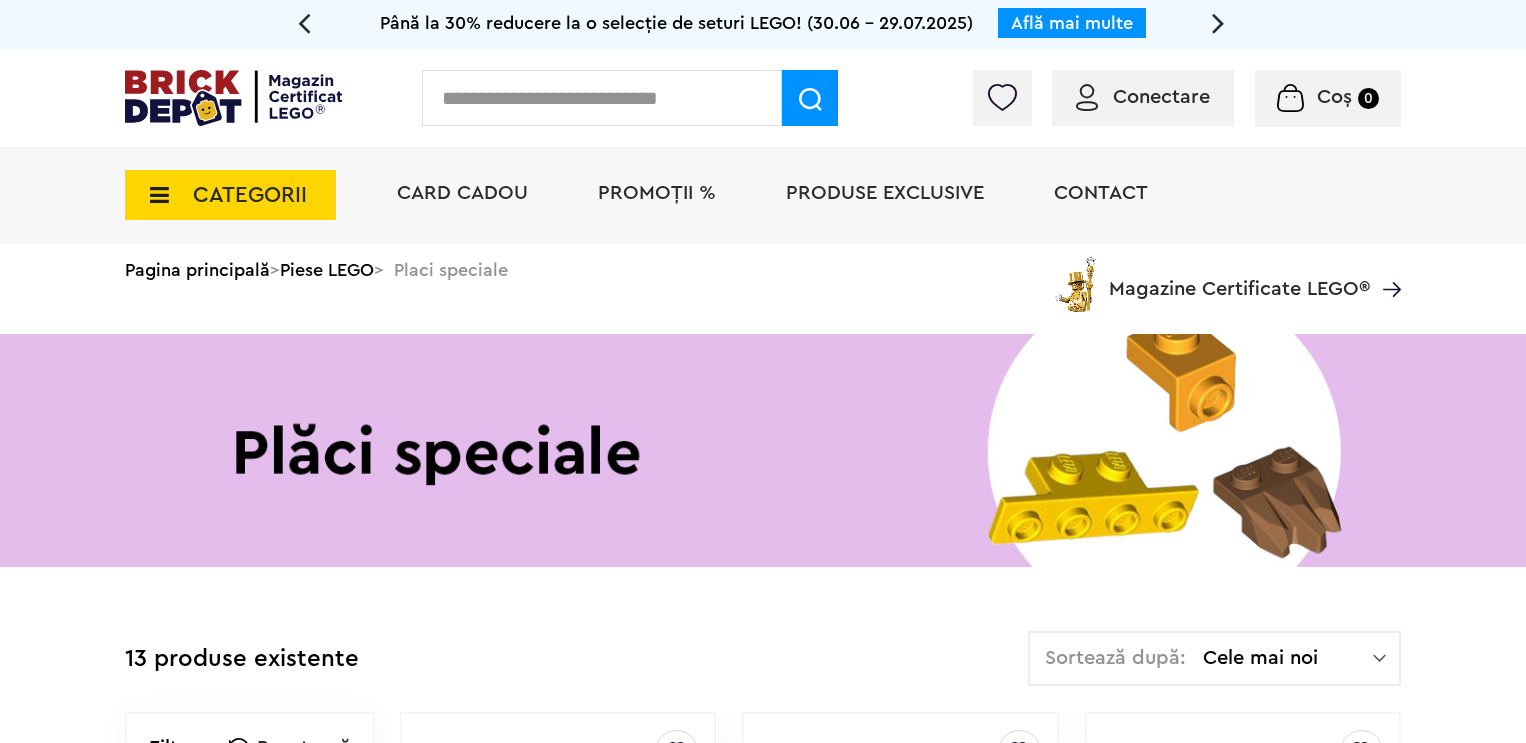 scroll, scrollTop: 0, scrollLeft: 0, axis: both 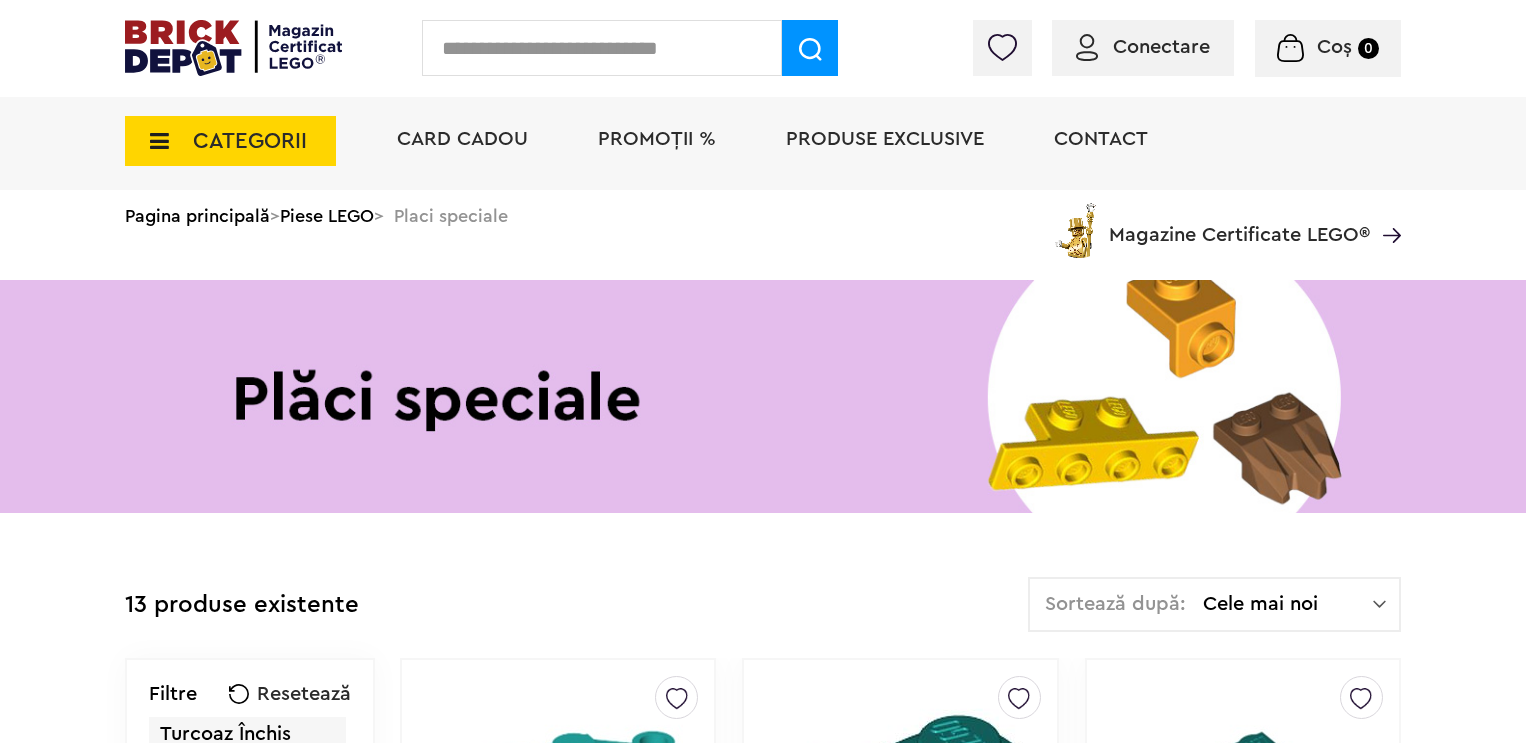 click on "CATEGORII" at bounding box center [230, 141] 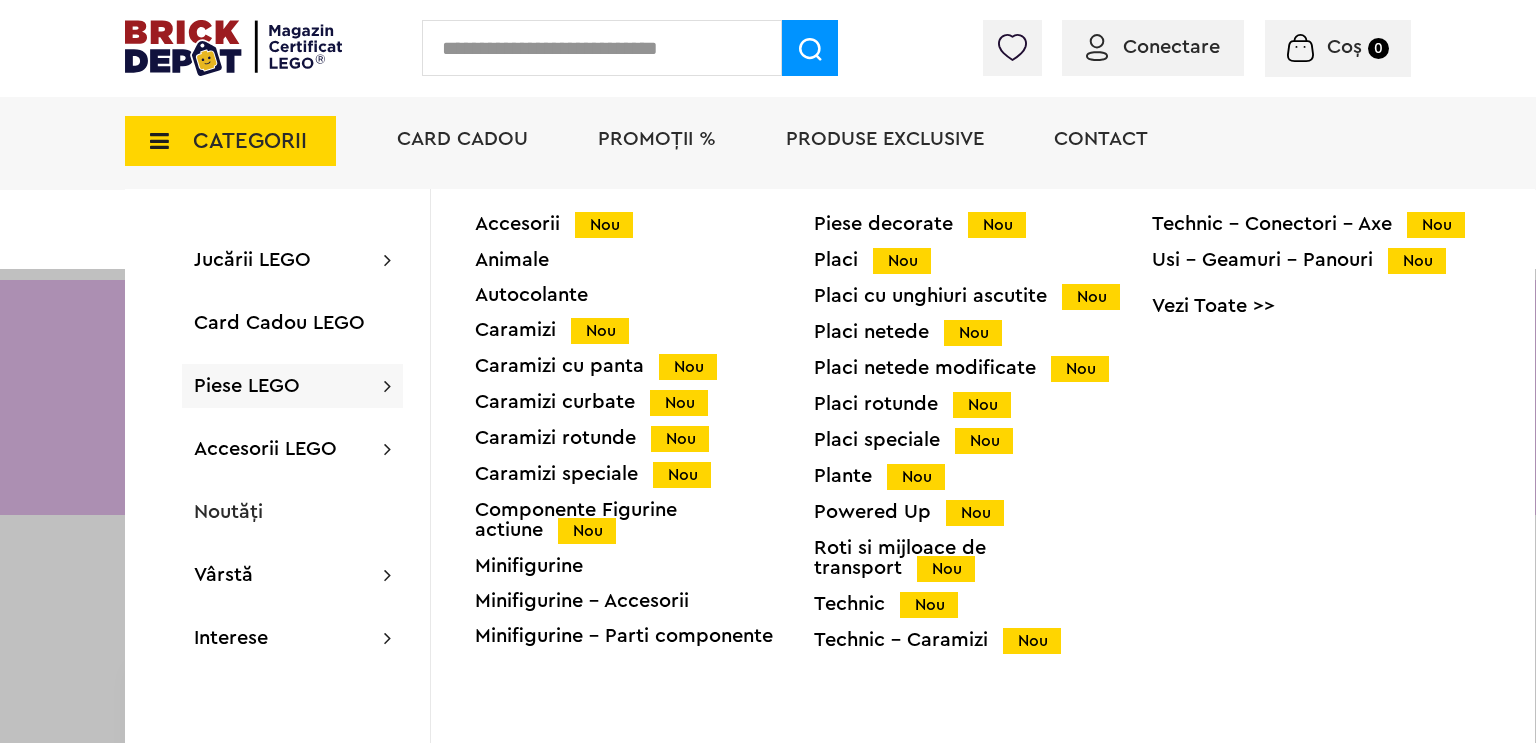 click on "Technic Nou" at bounding box center (983, 604) 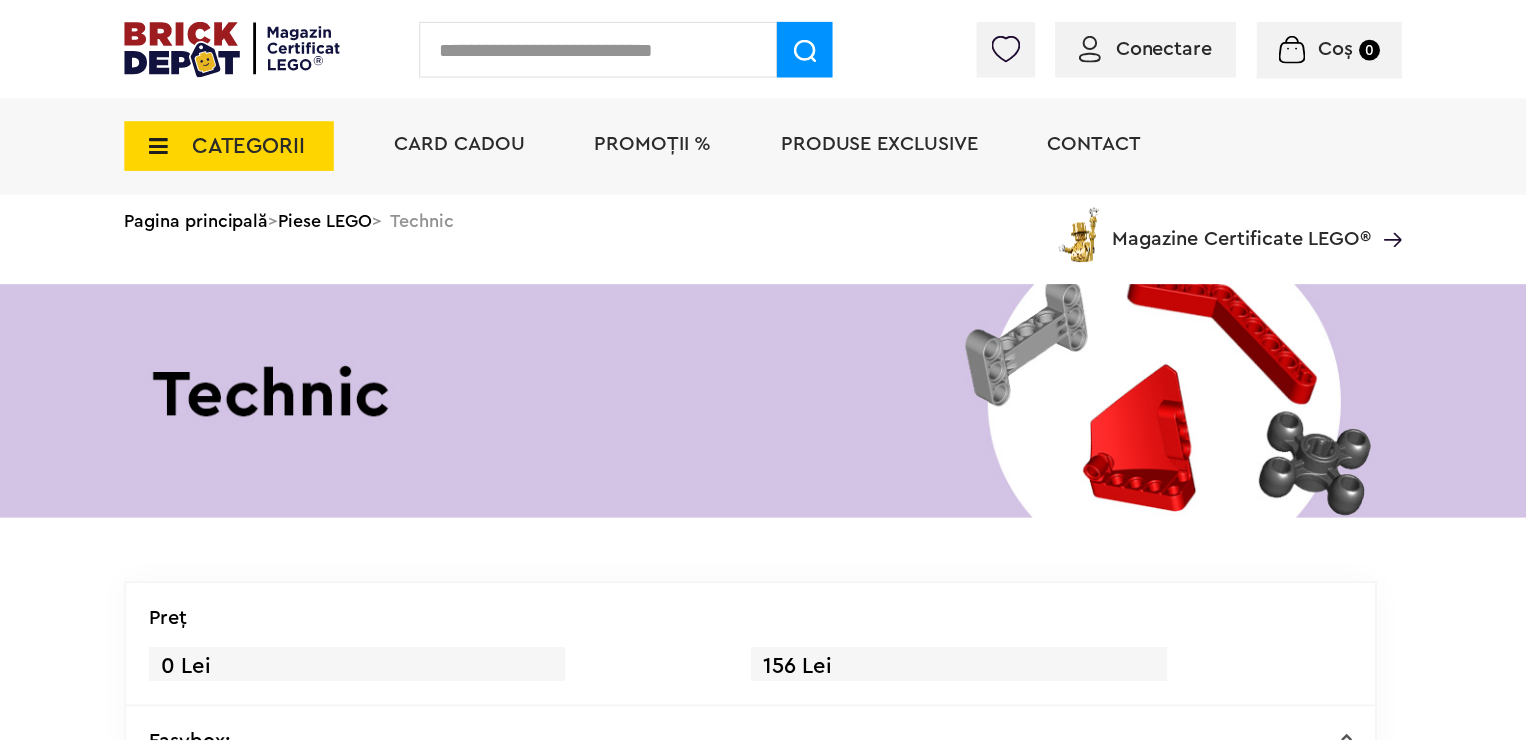 scroll, scrollTop: 0, scrollLeft: 0, axis: both 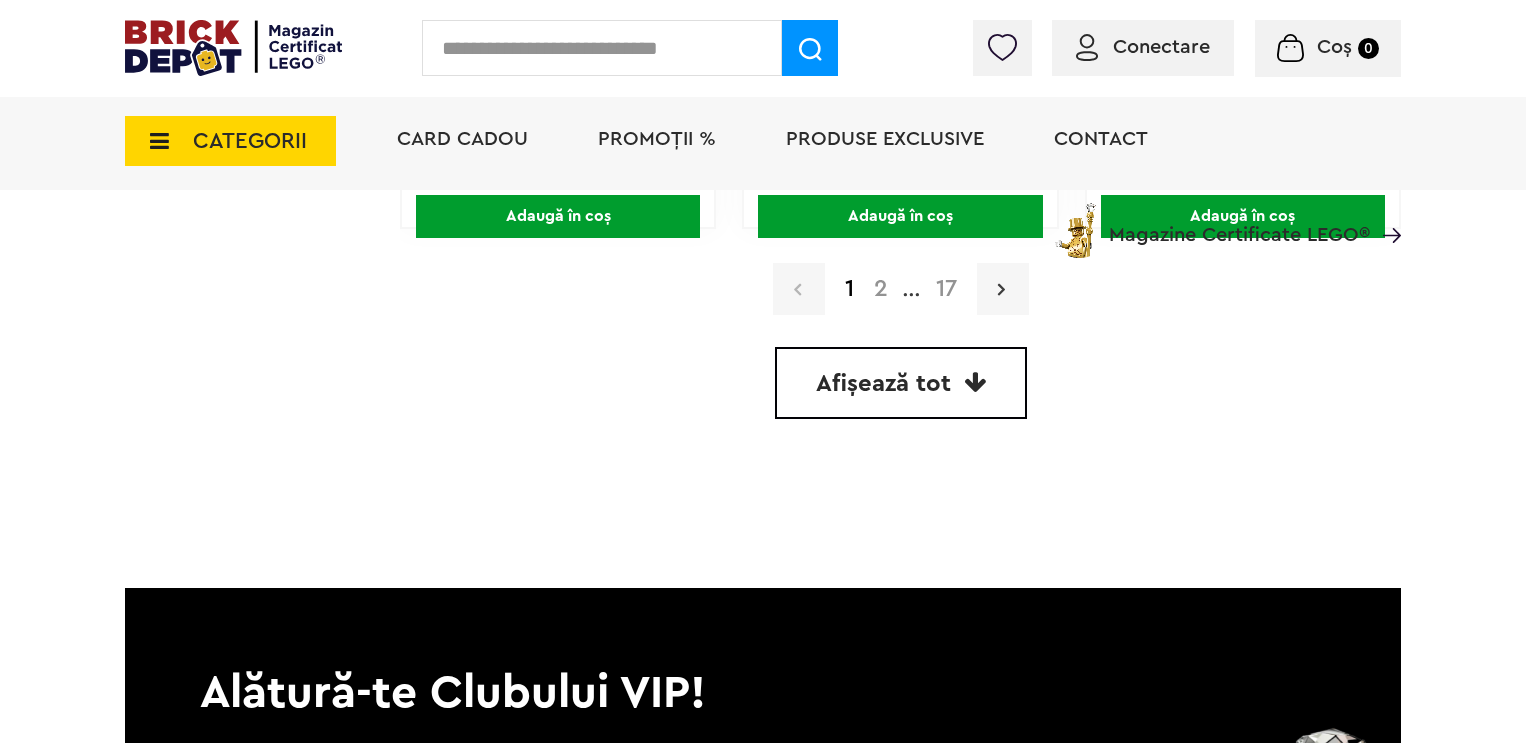 click at bounding box center [1003, 289] 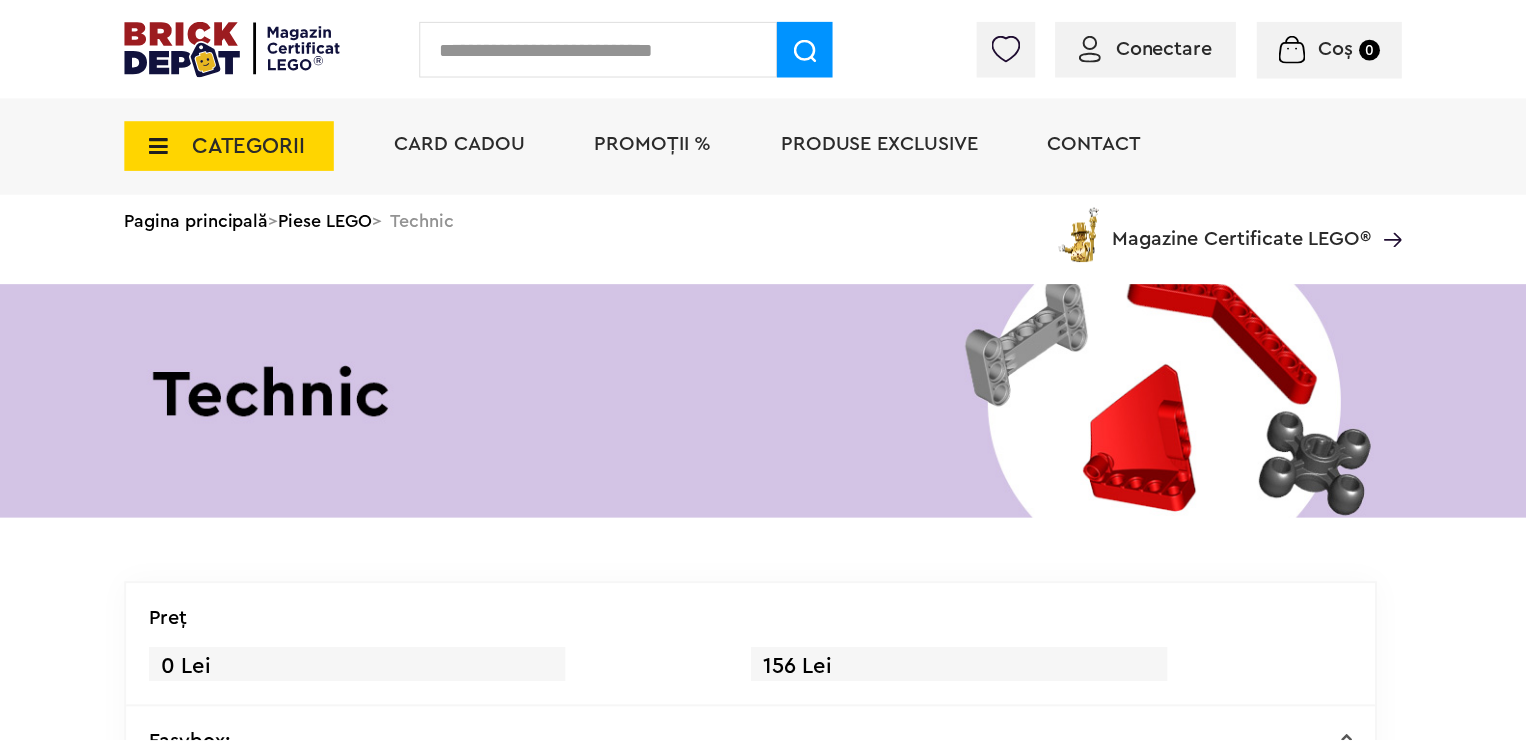 scroll, scrollTop: 0, scrollLeft: 0, axis: both 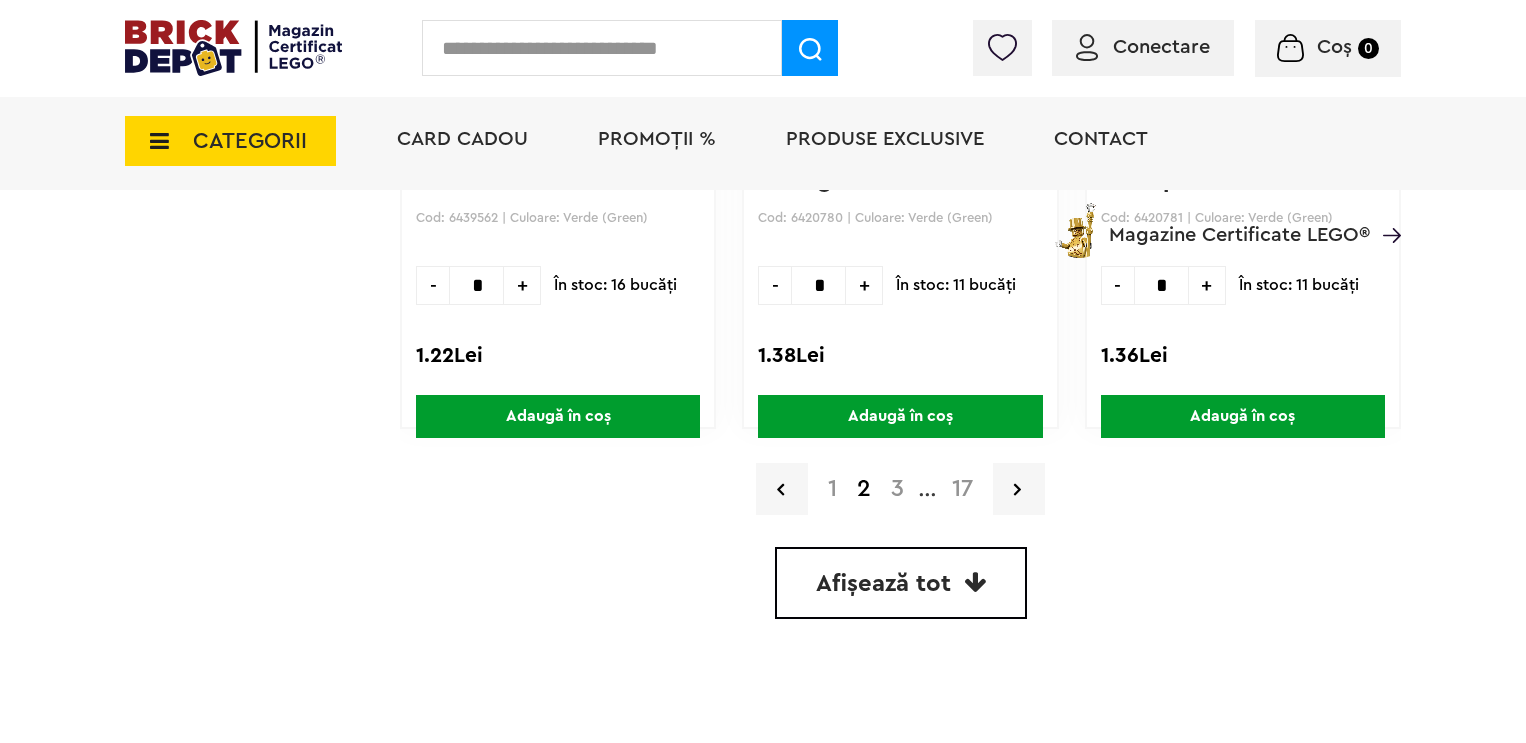 click on "CATEGORII" at bounding box center (250, 141) 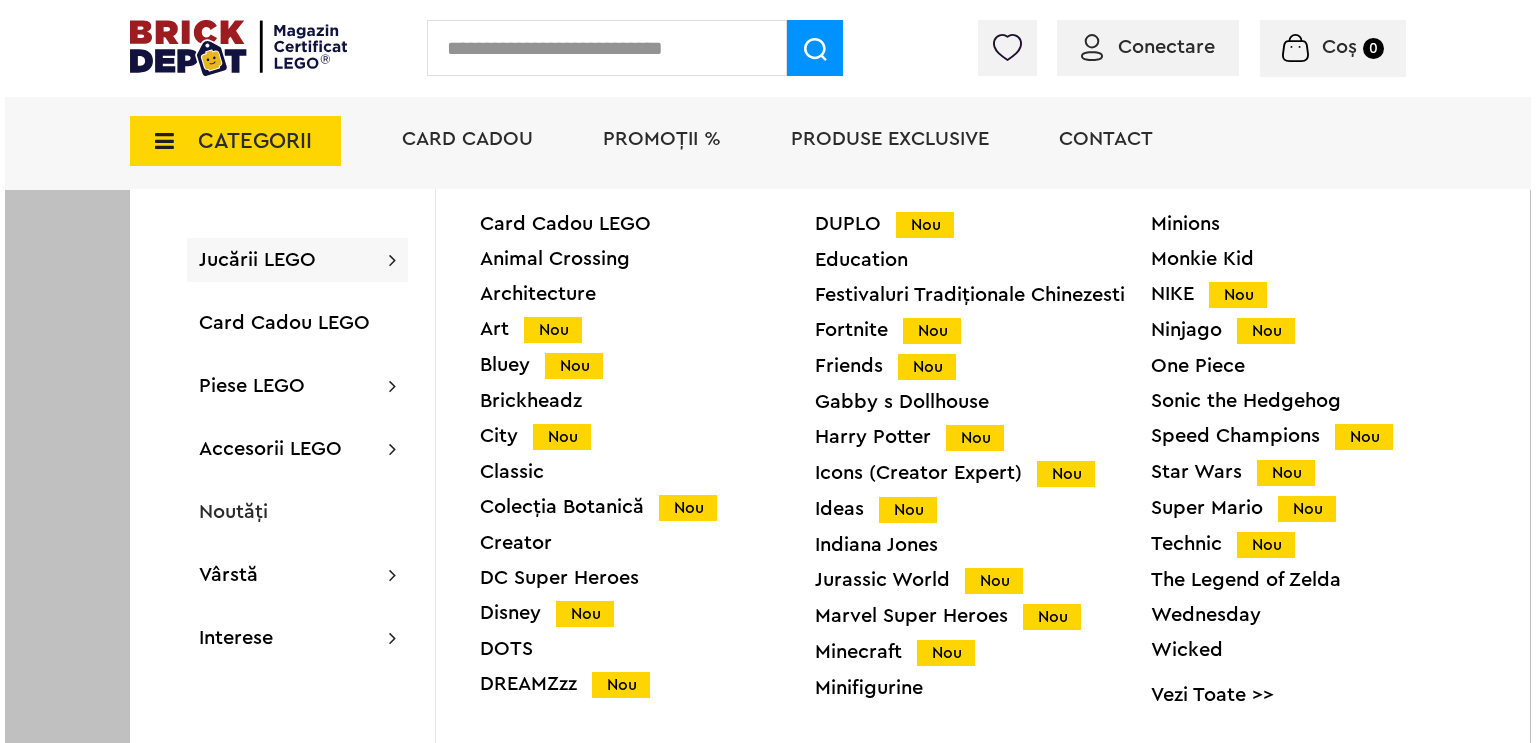 scroll, scrollTop: 6101, scrollLeft: 0, axis: vertical 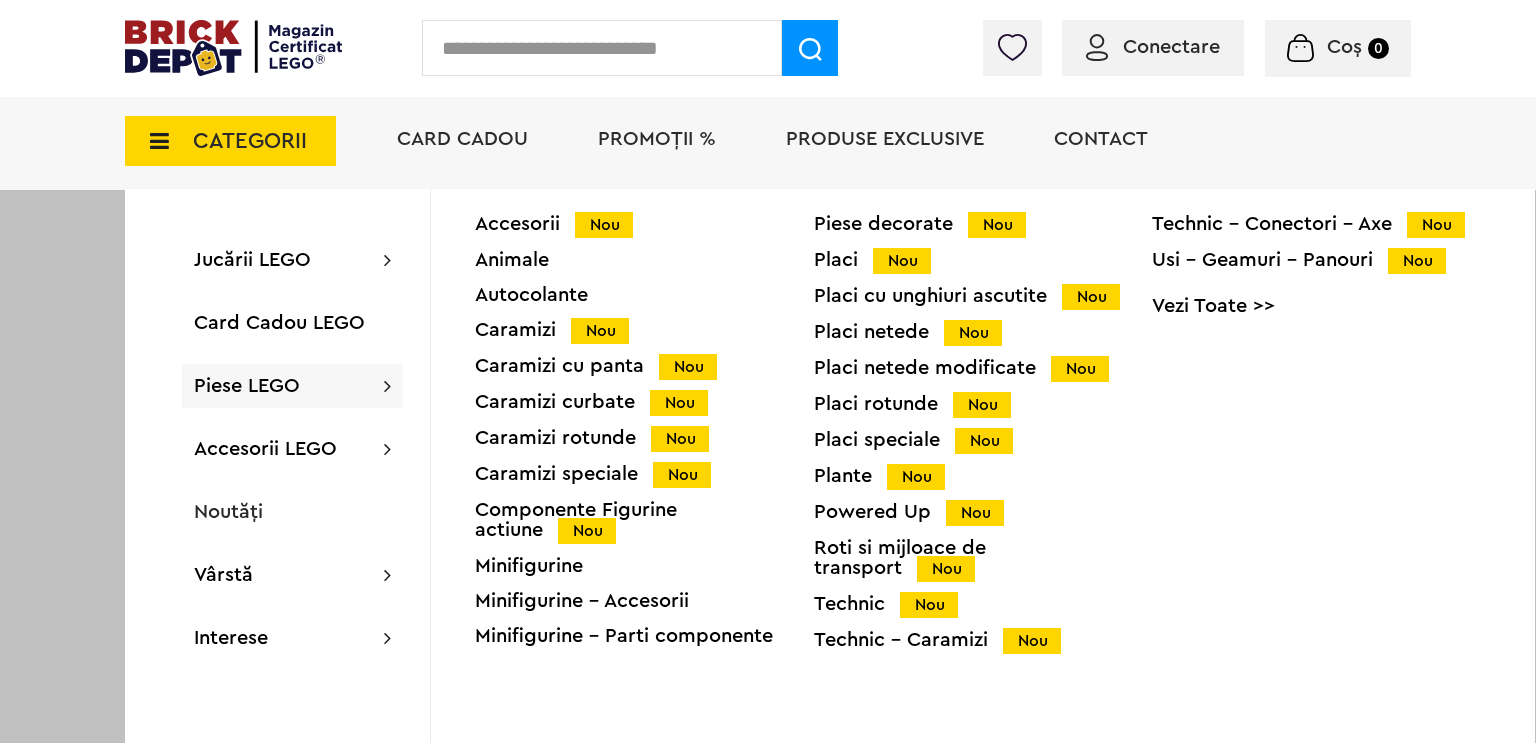 click on "Roti si mijloace de transport Nou" at bounding box center (983, 558) 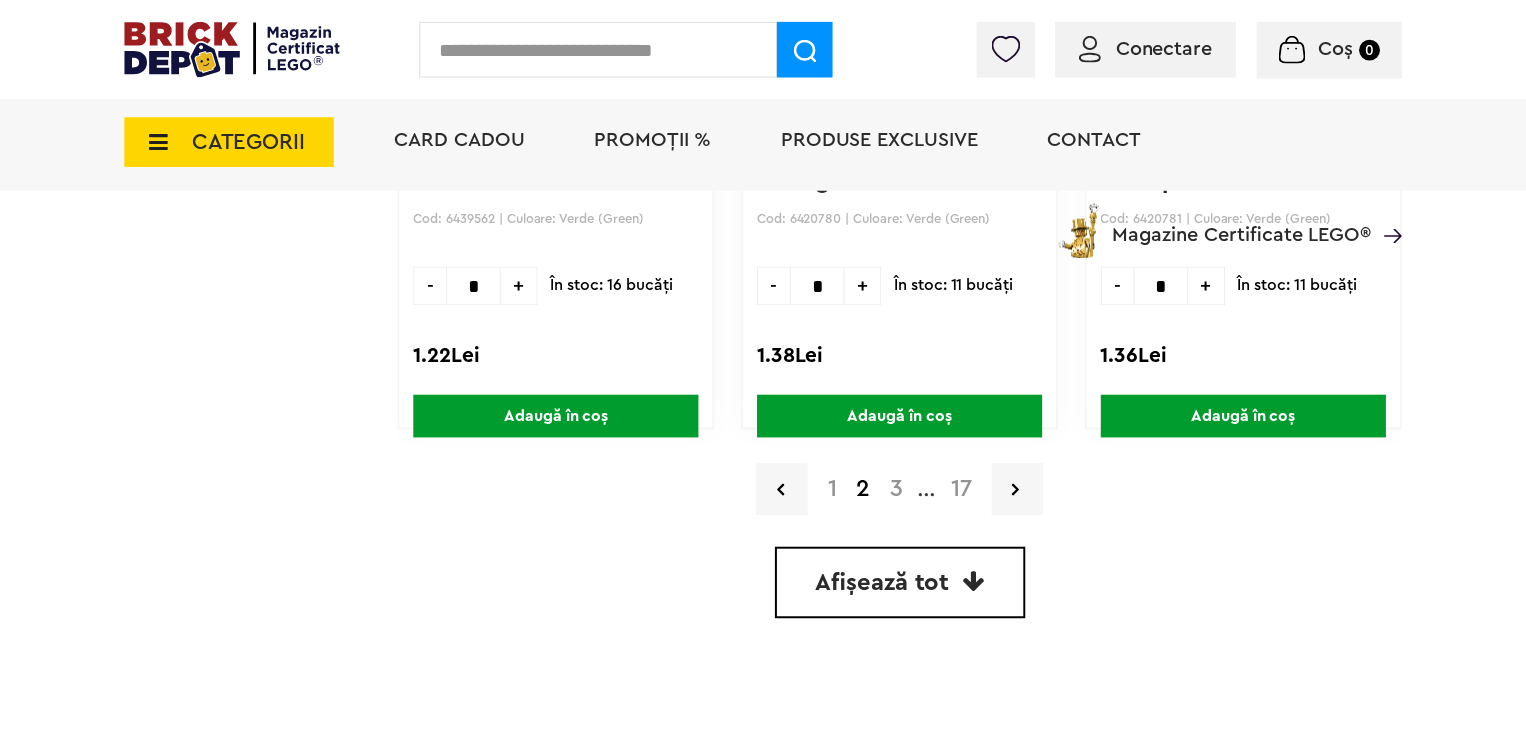 scroll, scrollTop: 6100, scrollLeft: 0, axis: vertical 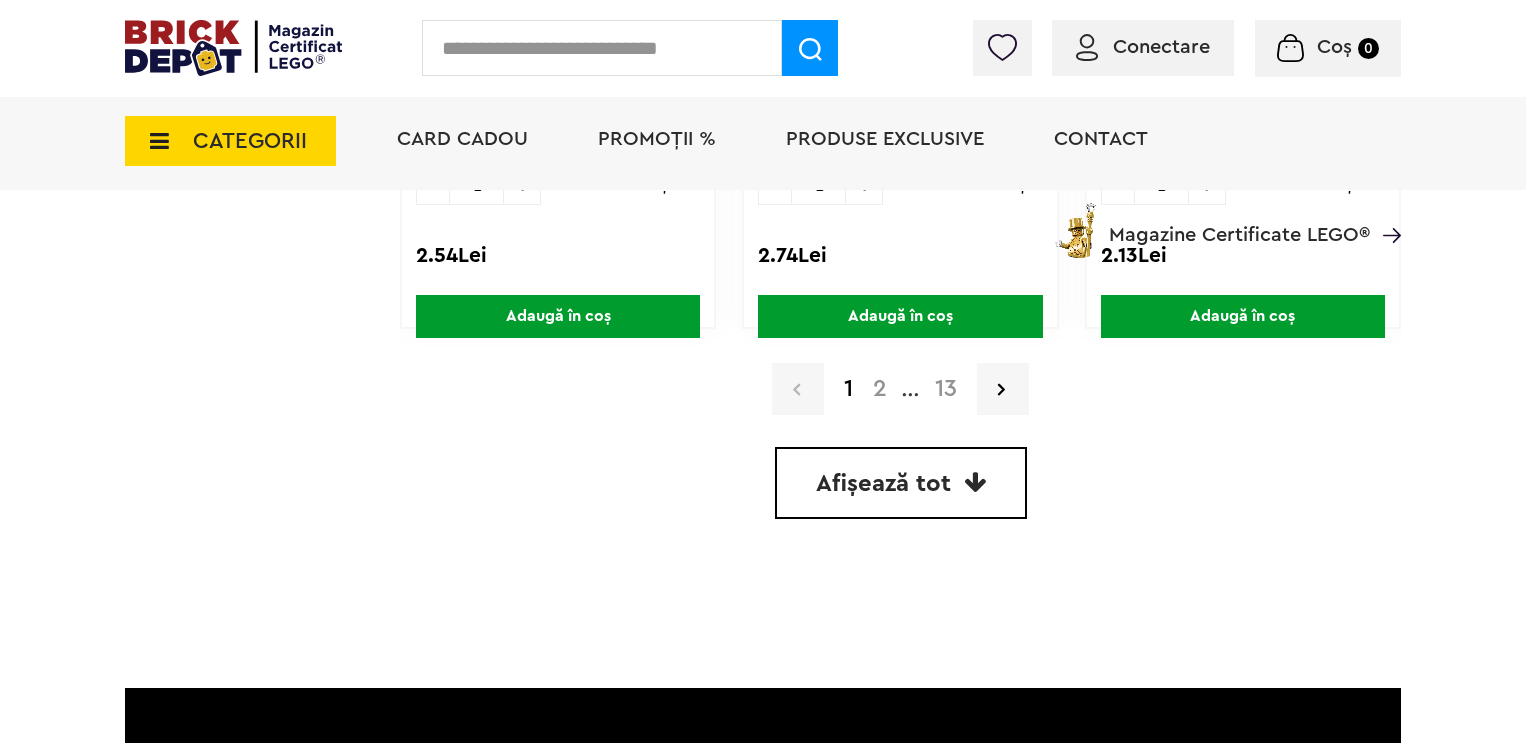 click on "2" at bounding box center [880, 389] 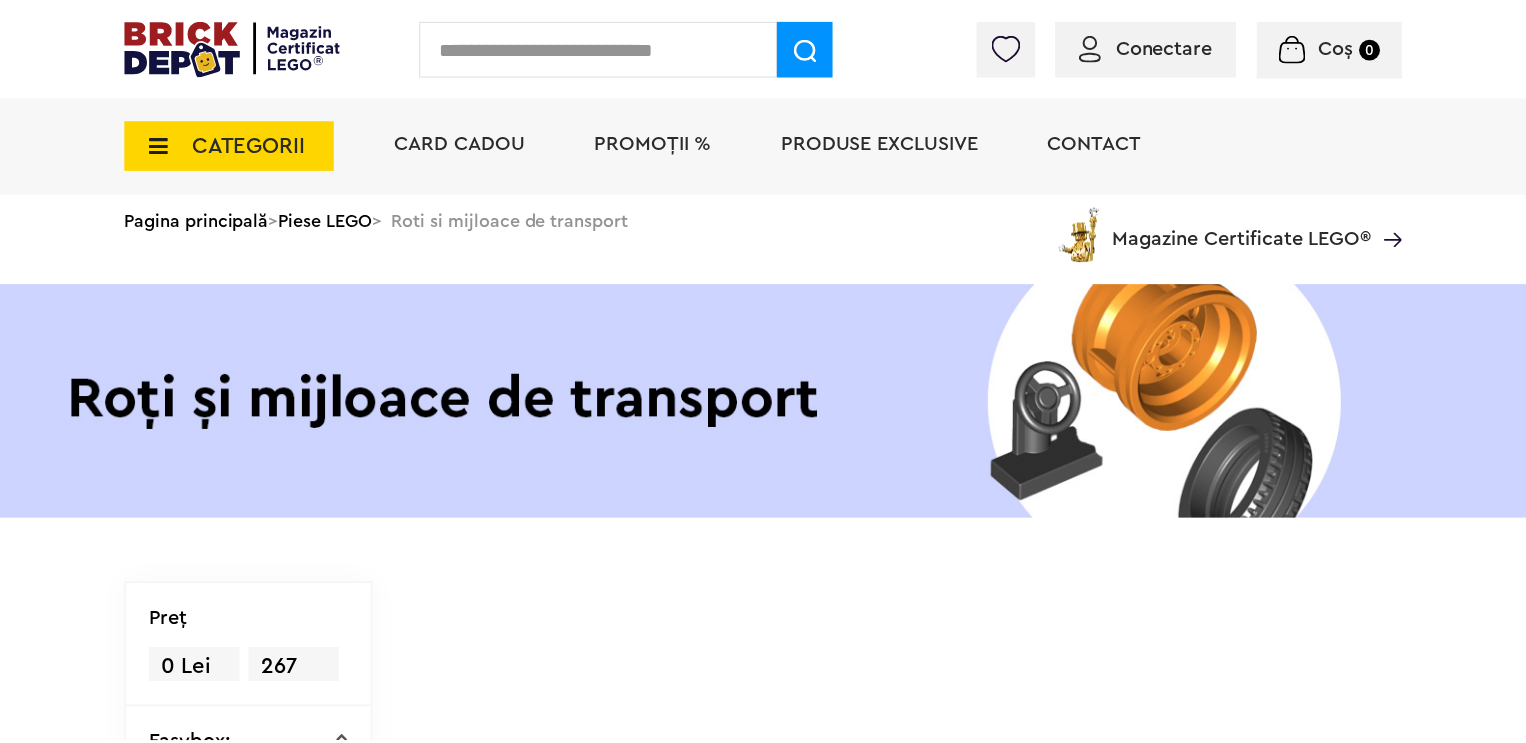 scroll, scrollTop: 0, scrollLeft: 0, axis: both 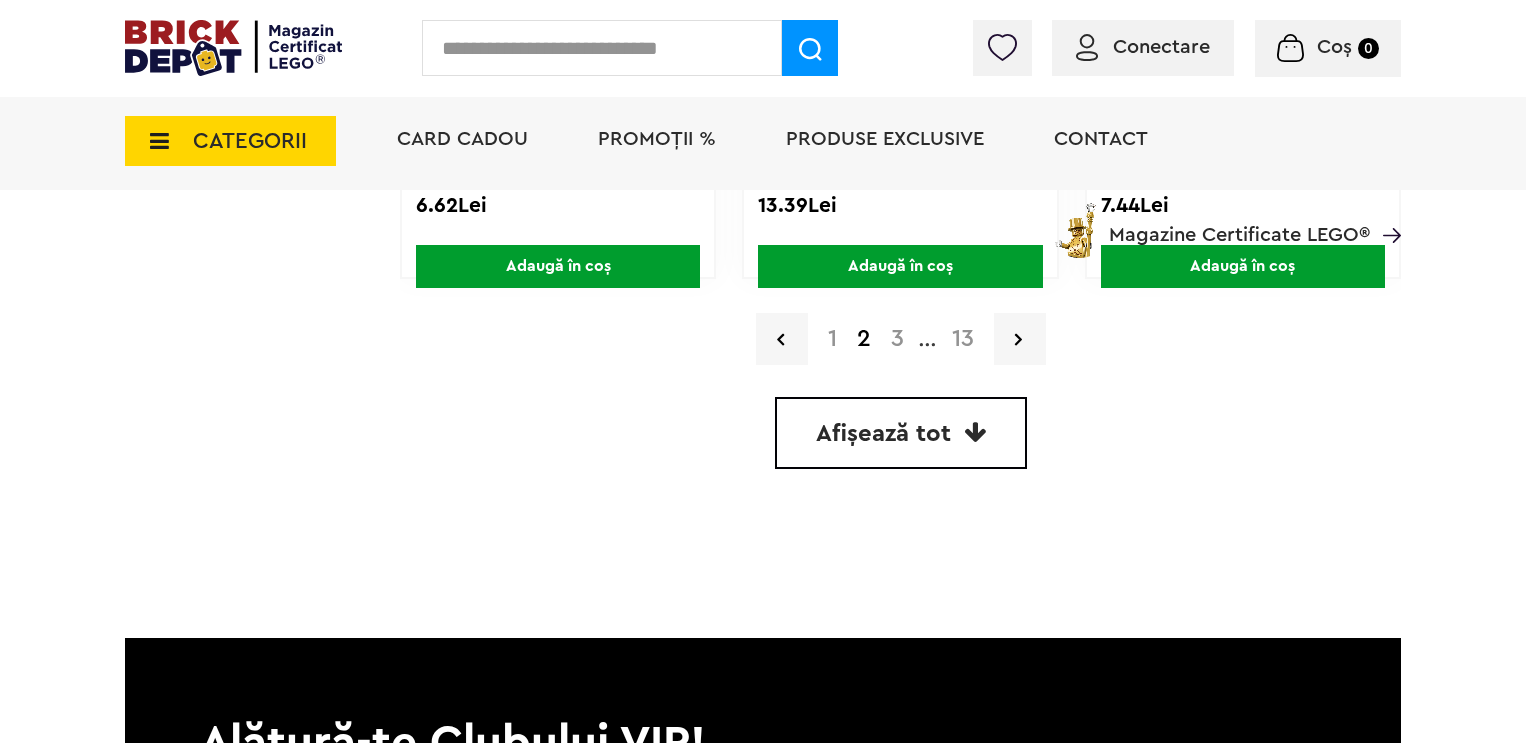 click on "3" at bounding box center [897, 339] 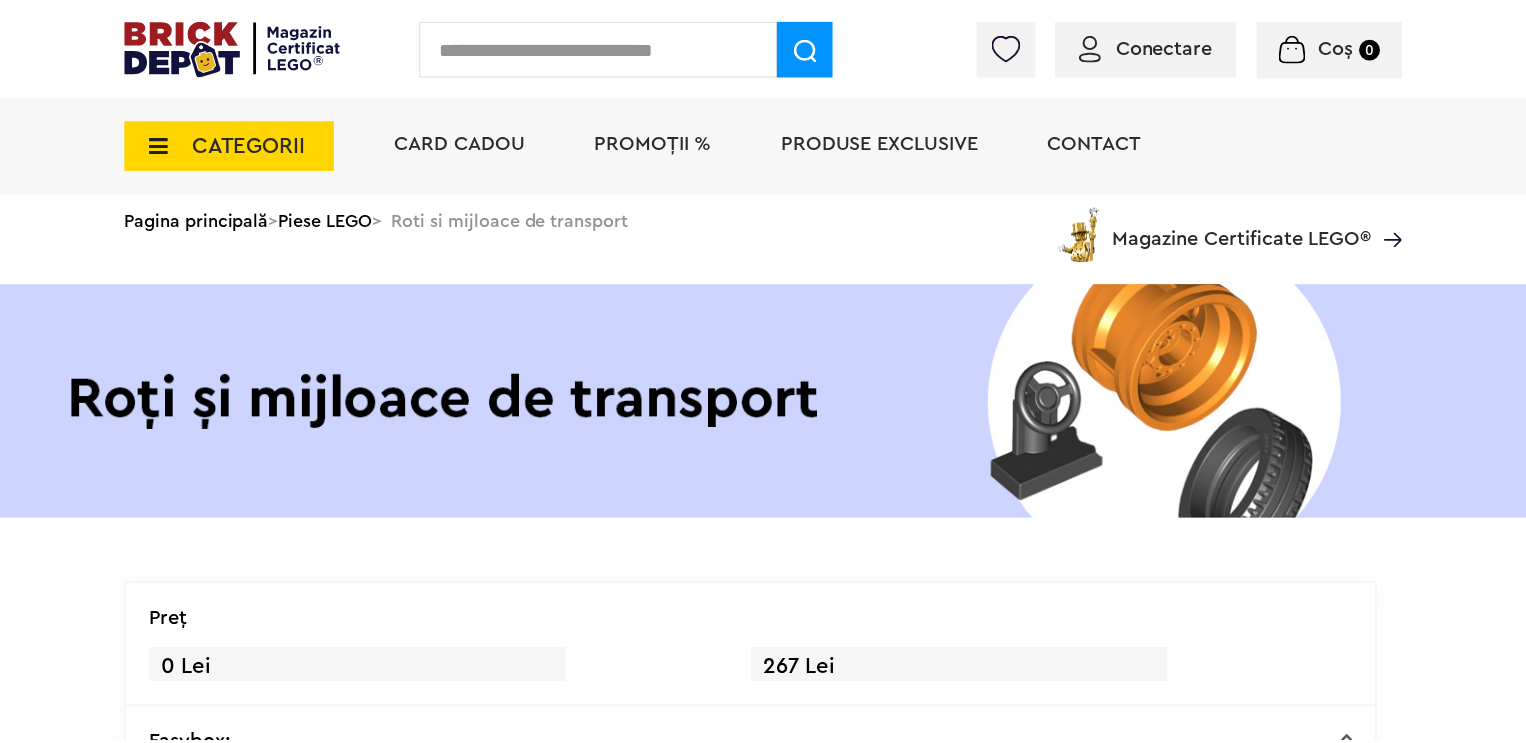 scroll, scrollTop: 0, scrollLeft: 0, axis: both 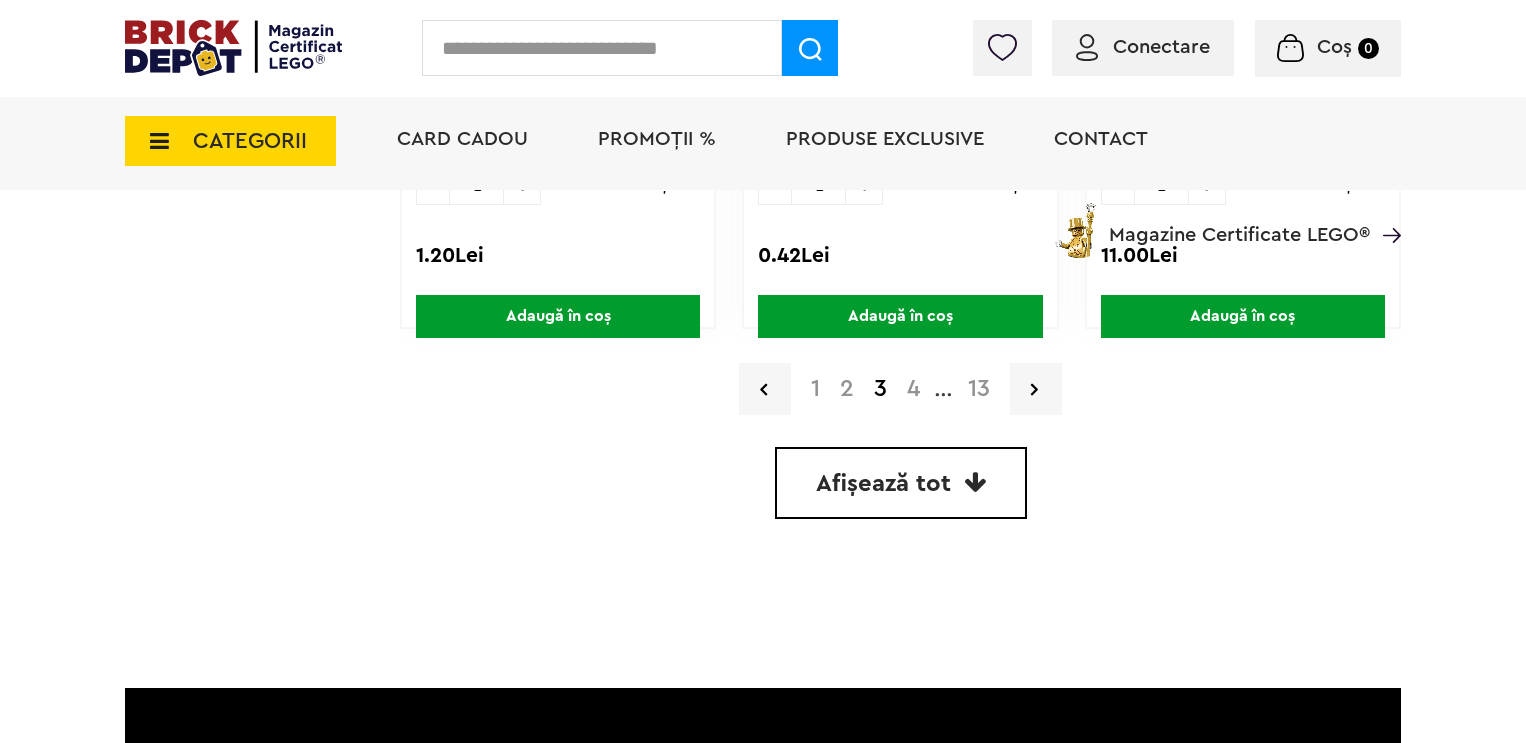 click on "4" at bounding box center [913, 389] 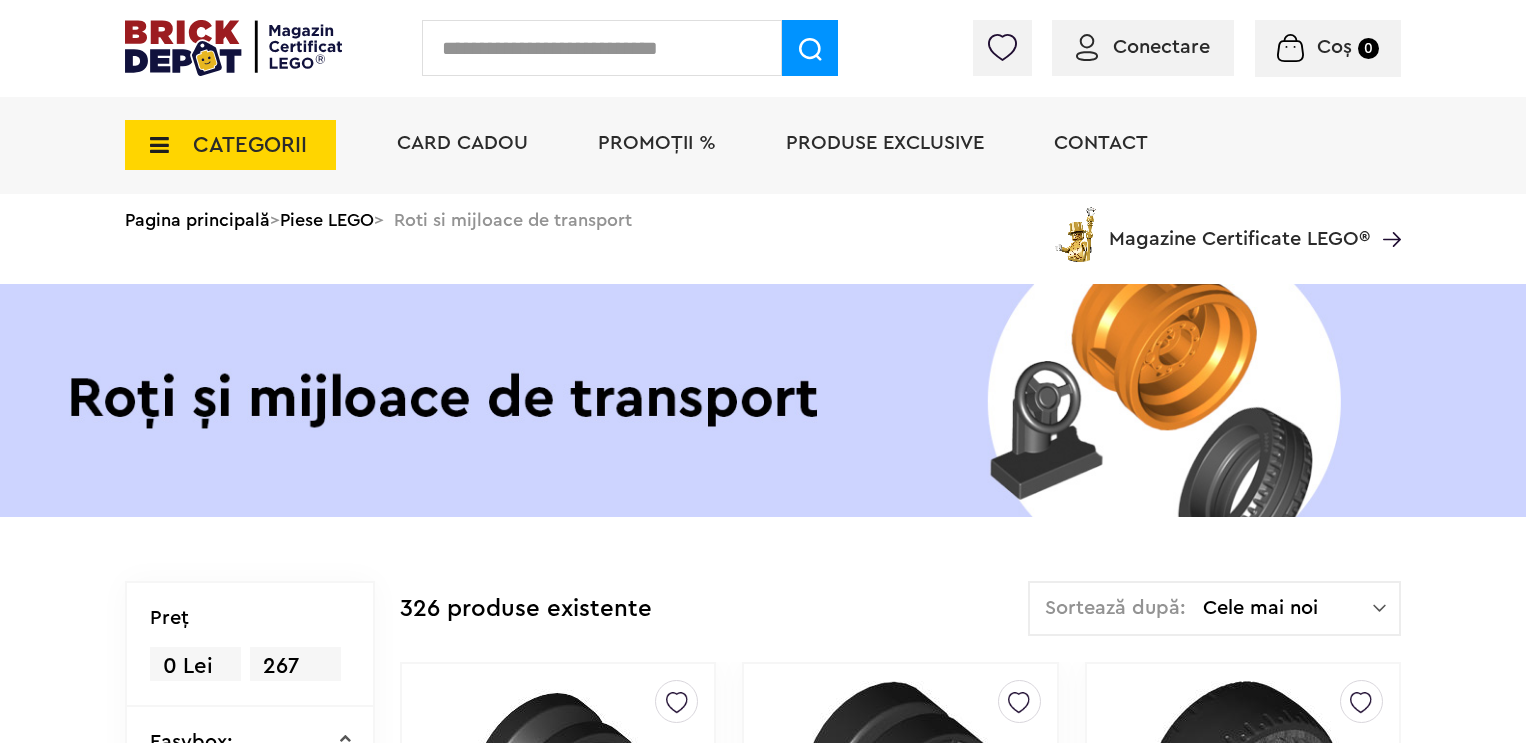 scroll, scrollTop: 0, scrollLeft: 0, axis: both 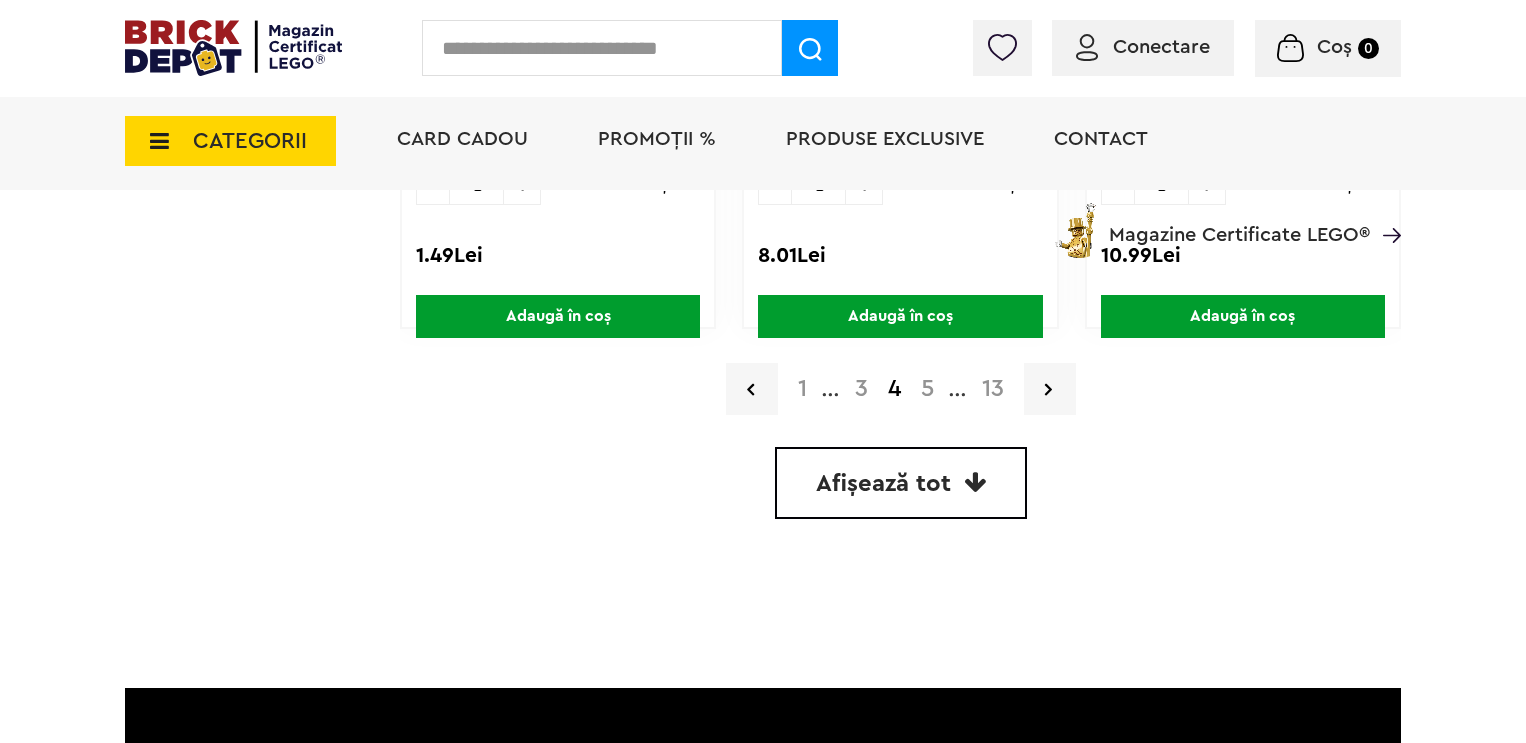 click on "5" at bounding box center (927, 389) 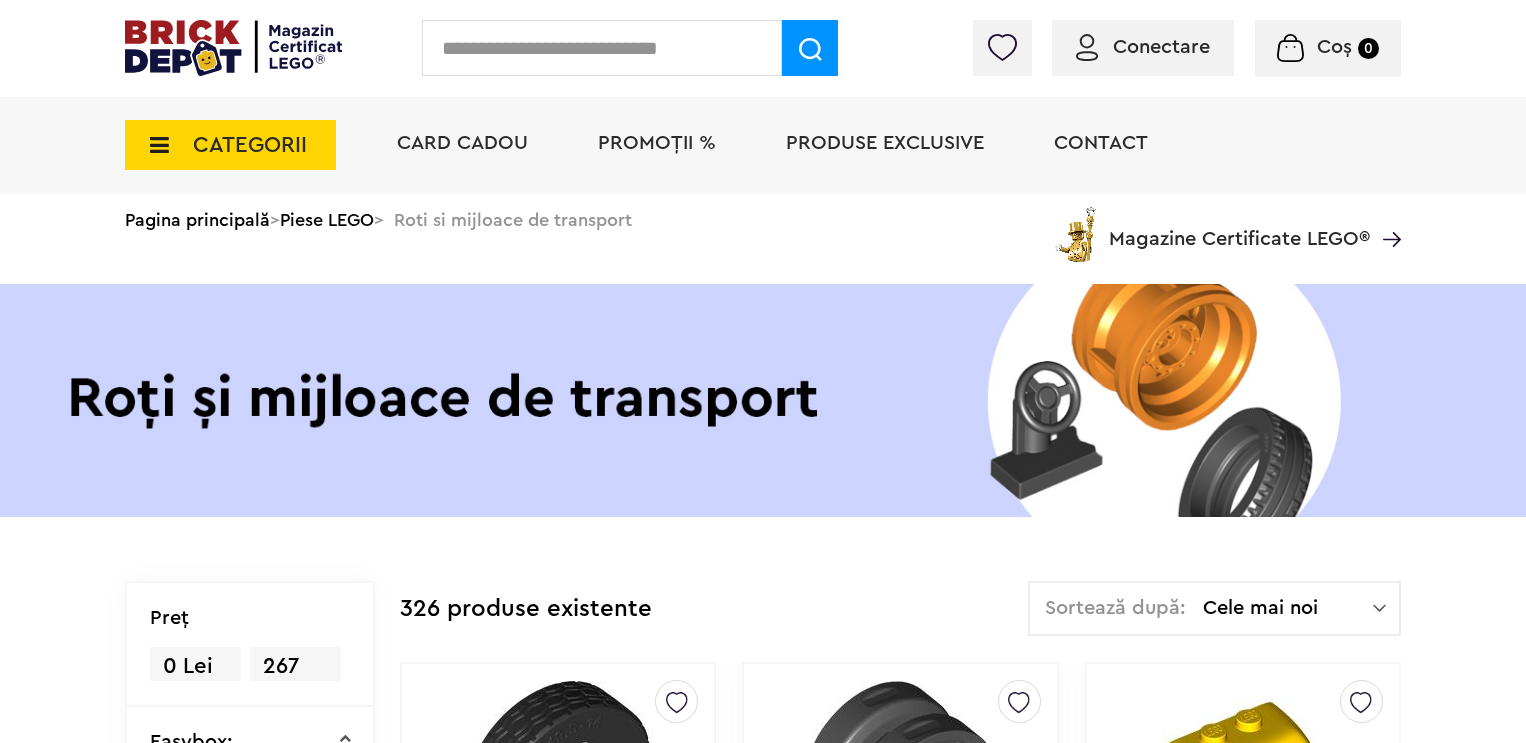 scroll, scrollTop: 0, scrollLeft: 0, axis: both 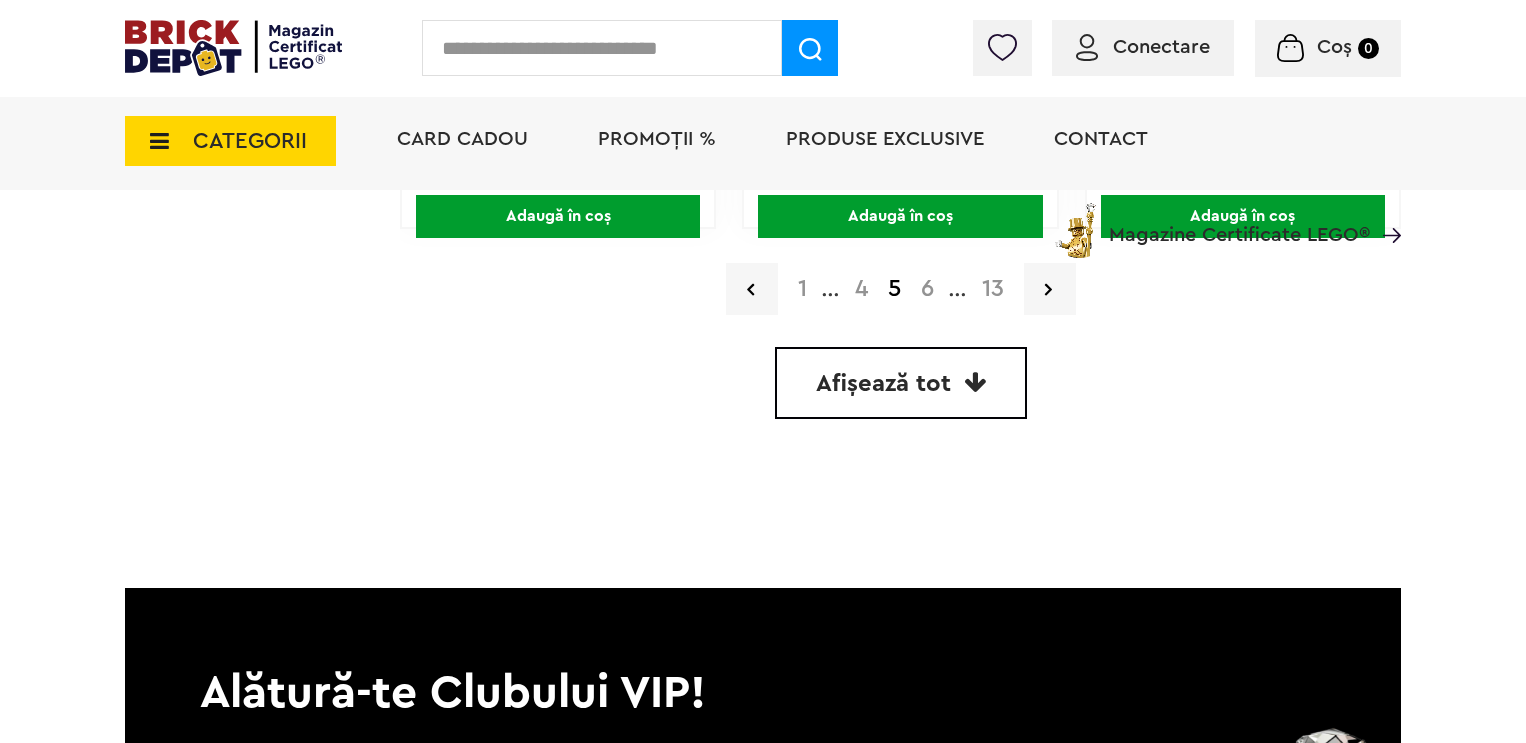 click on "6" at bounding box center (927, 289) 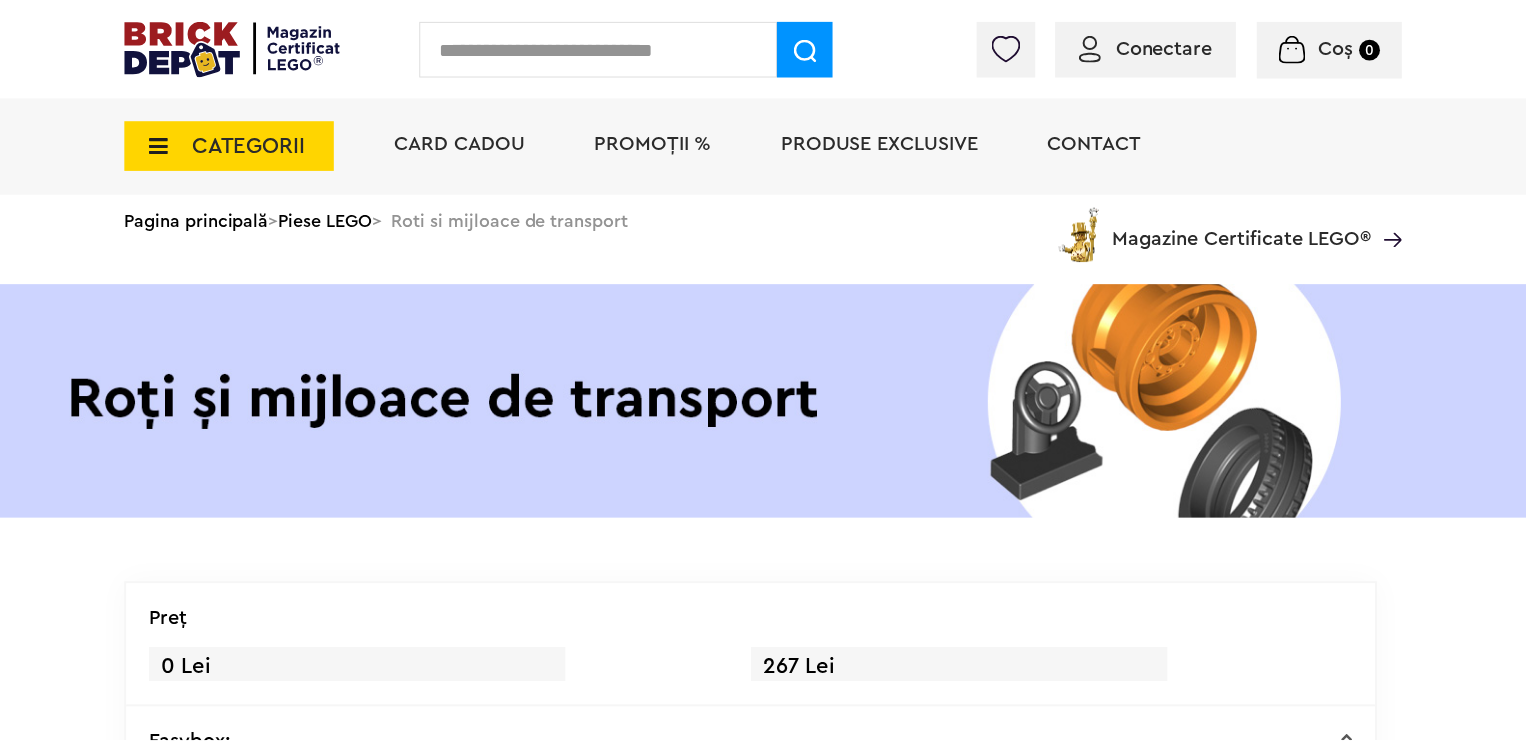 scroll, scrollTop: 0, scrollLeft: 0, axis: both 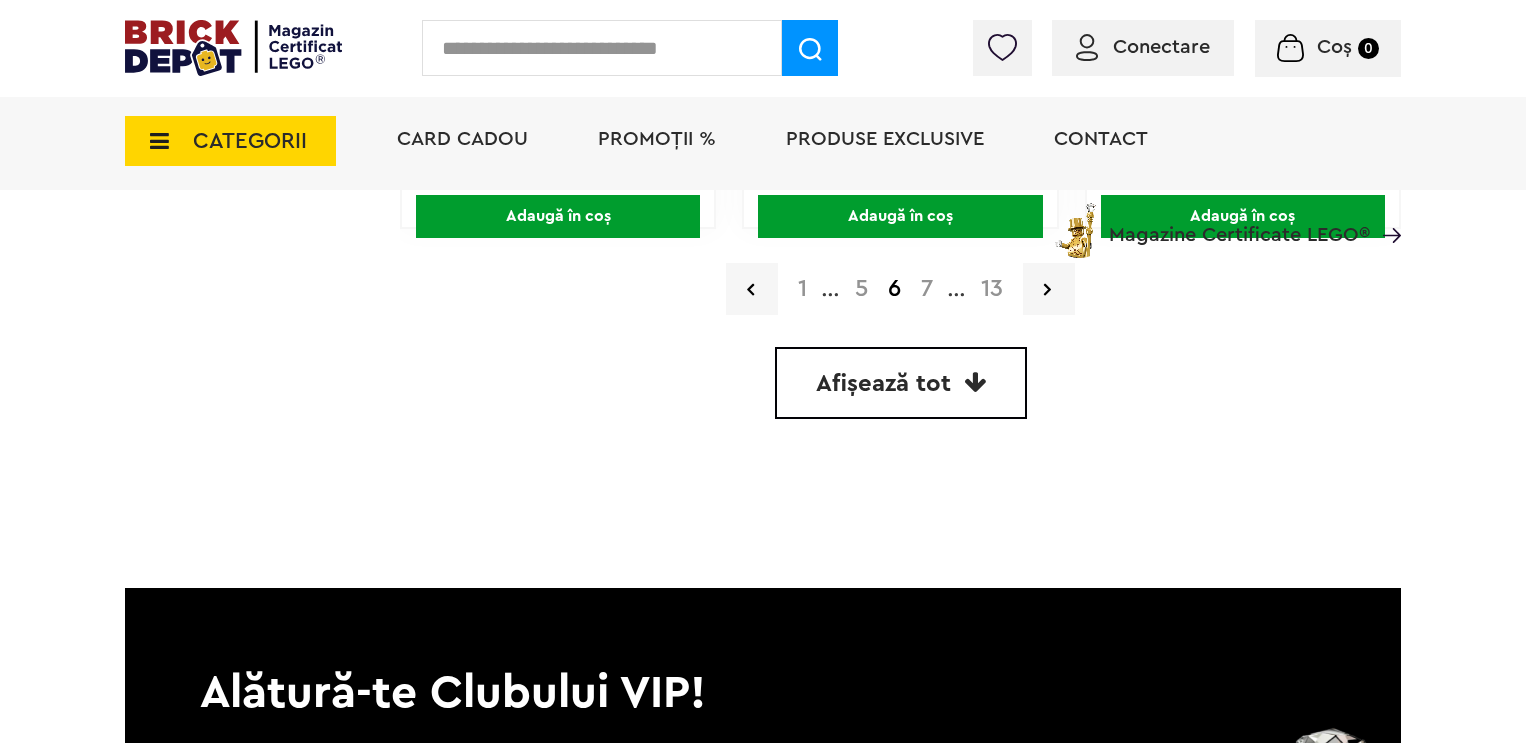 click on "7" at bounding box center [927, 289] 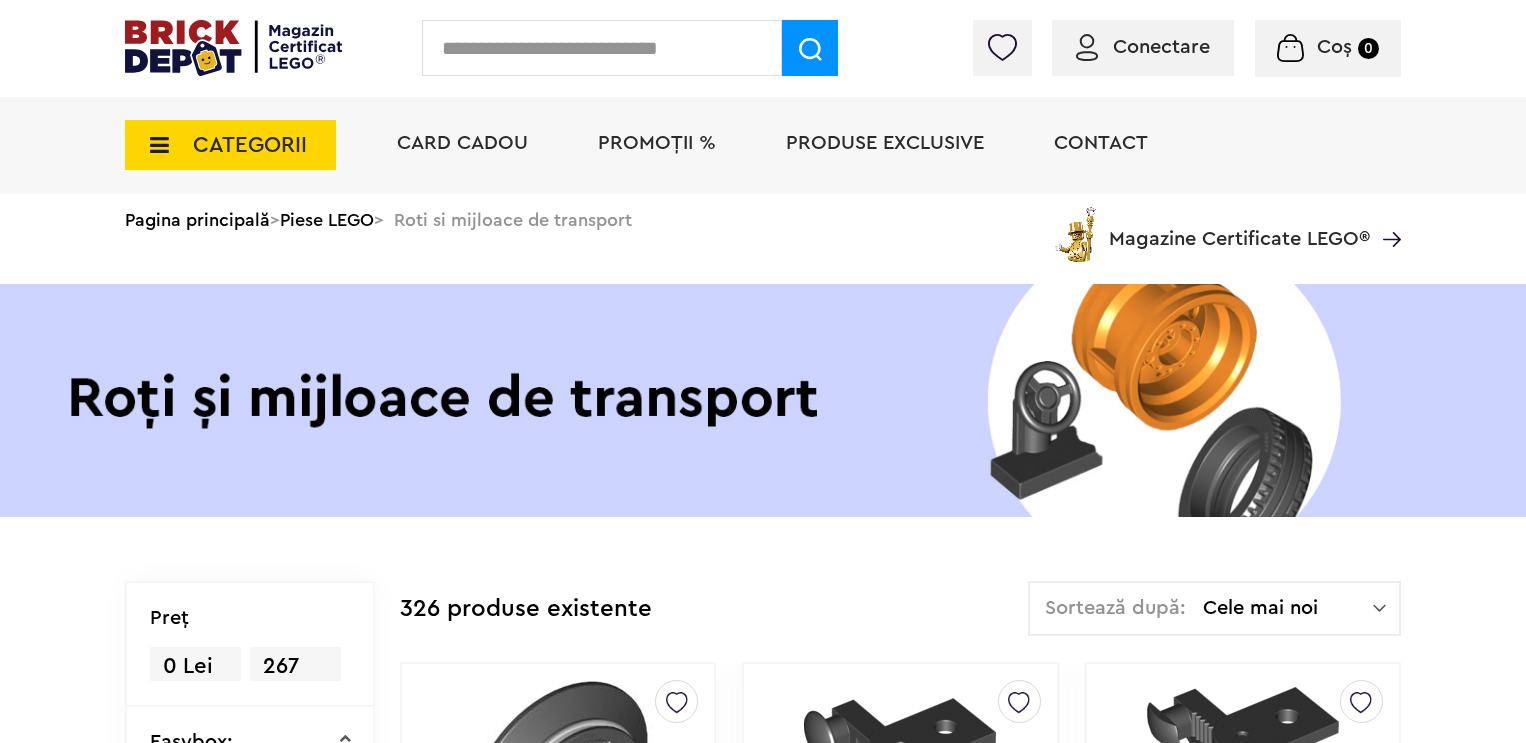 scroll, scrollTop: 0, scrollLeft: 0, axis: both 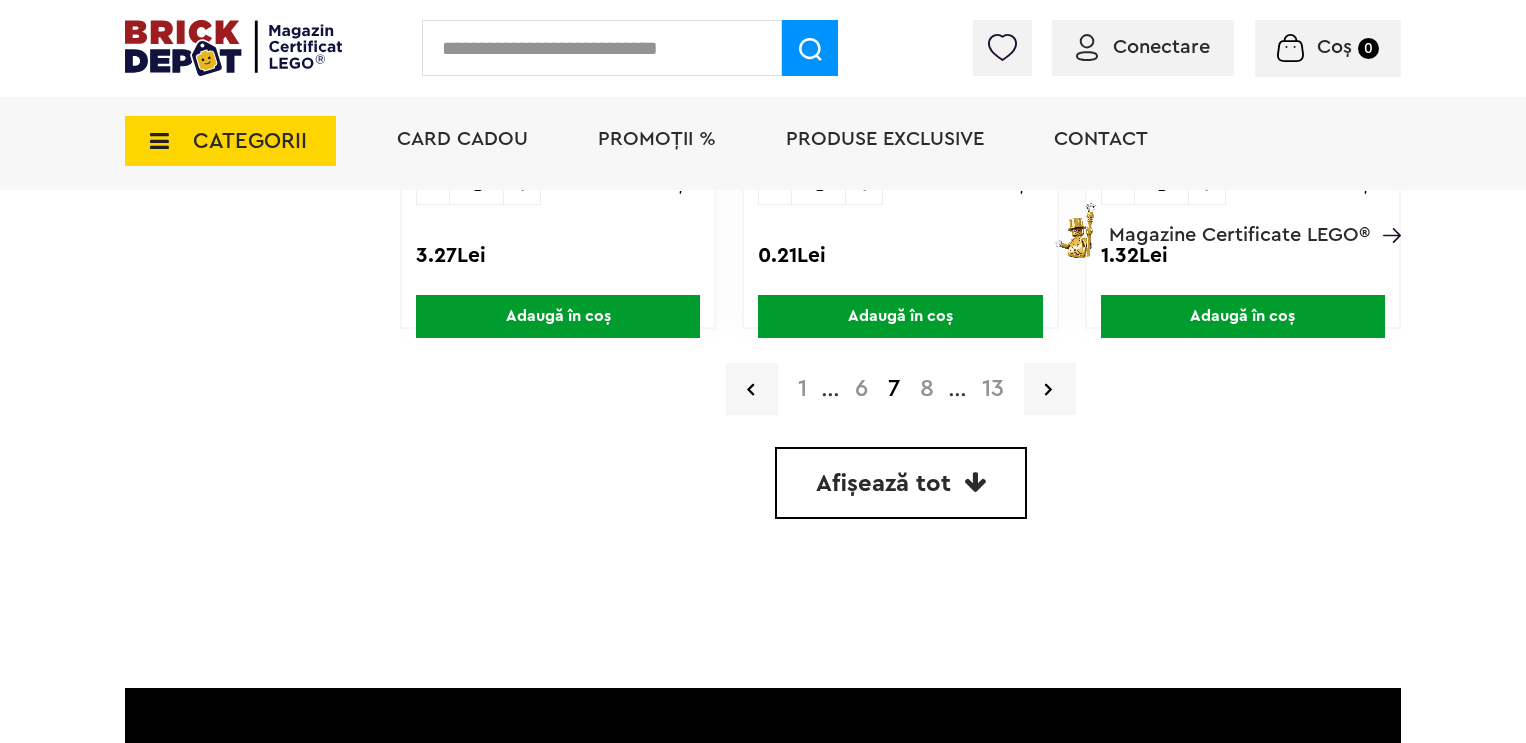 click on "8" at bounding box center (927, 389) 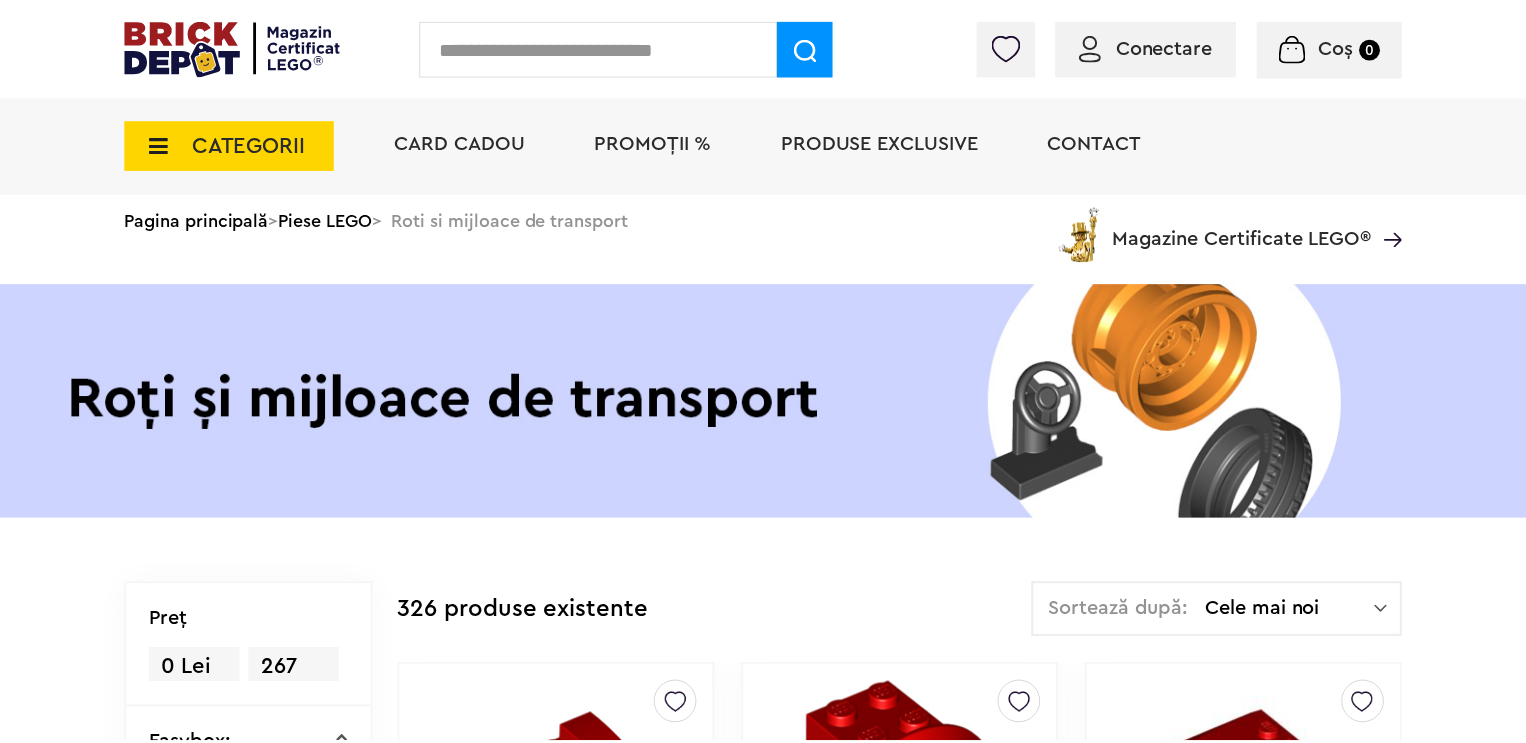 scroll, scrollTop: 0, scrollLeft: 0, axis: both 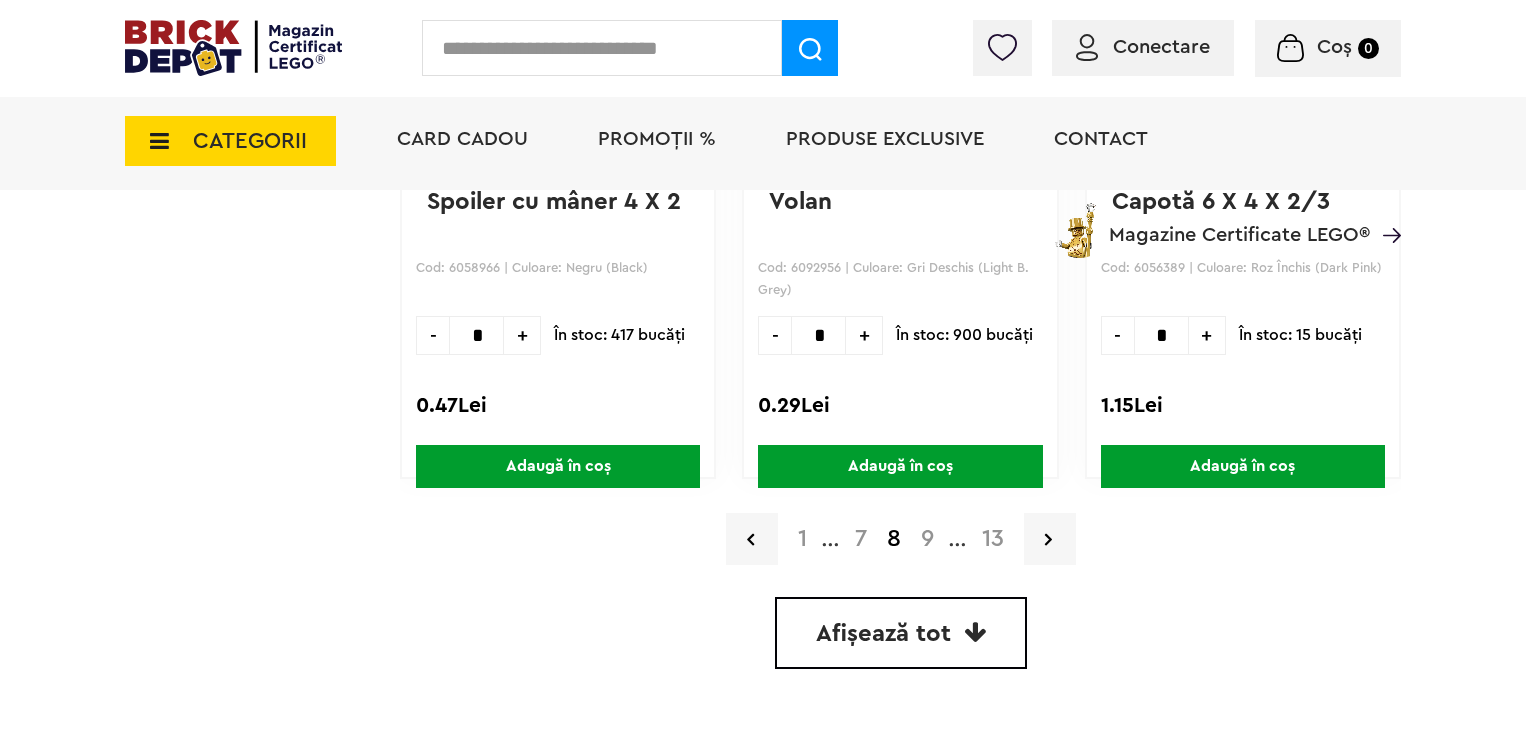 click on "9" at bounding box center (927, 539) 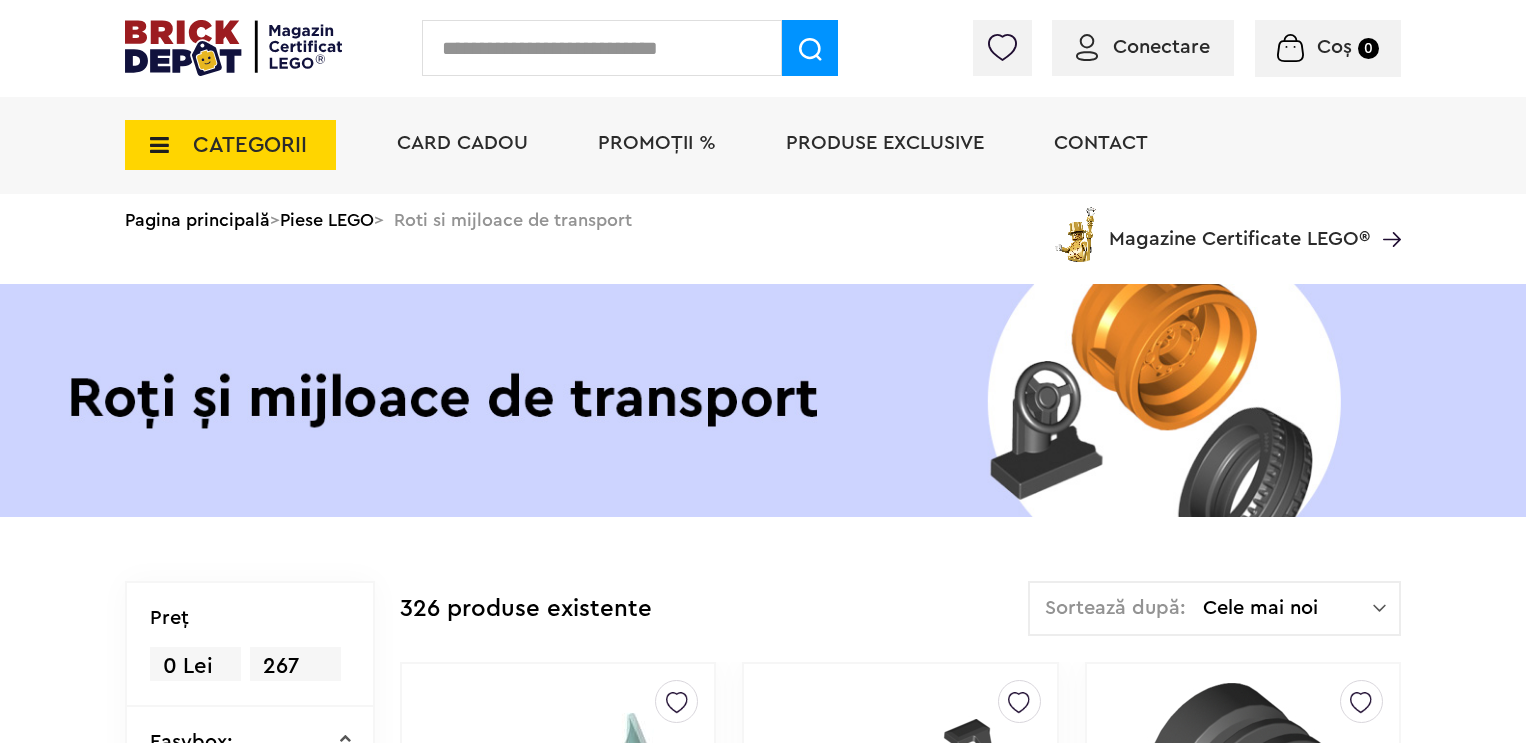scroll, scrollTop: 0, scrollLeft: 0, axis: both 